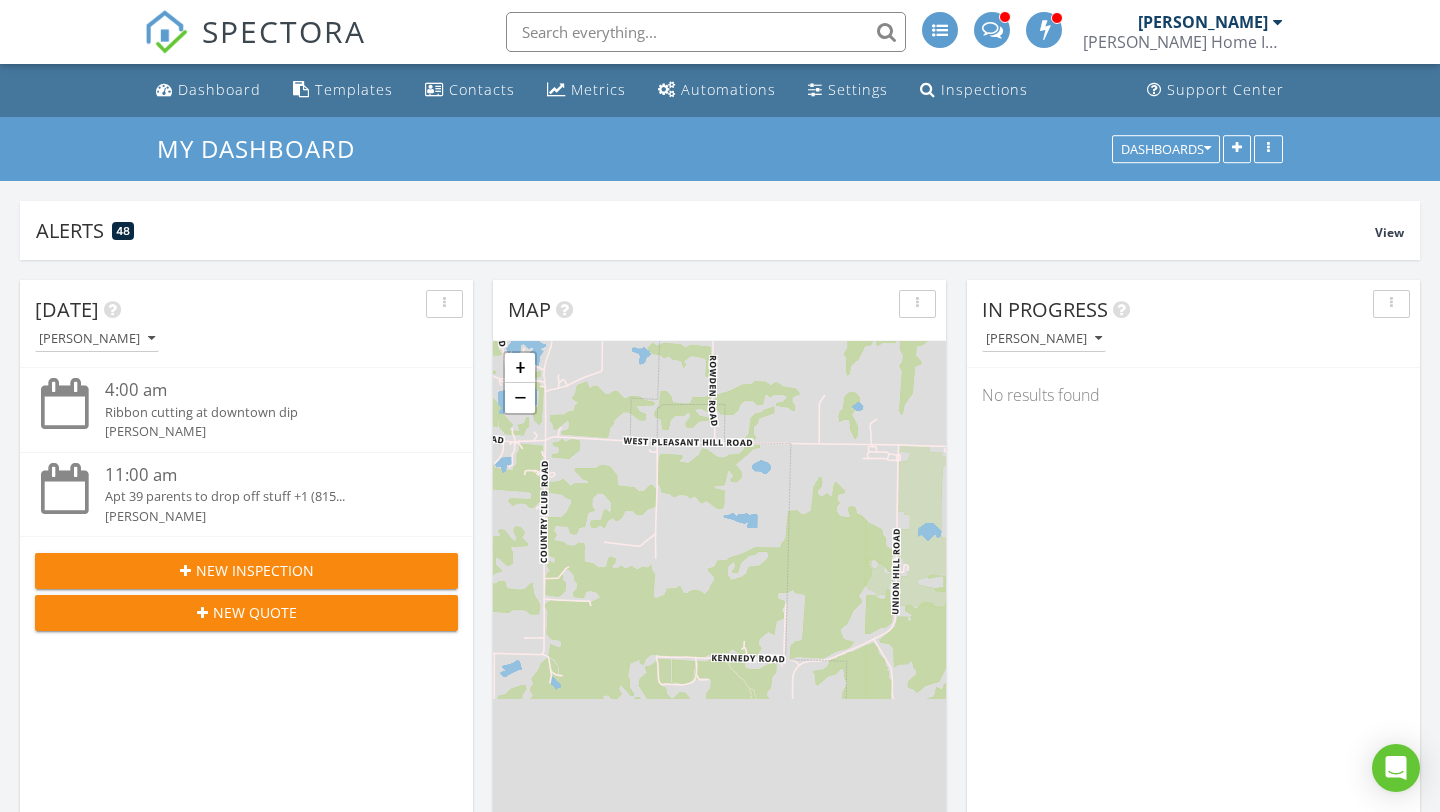 scroll, scrollTop: 0, scrollLeft: 0, axis: both 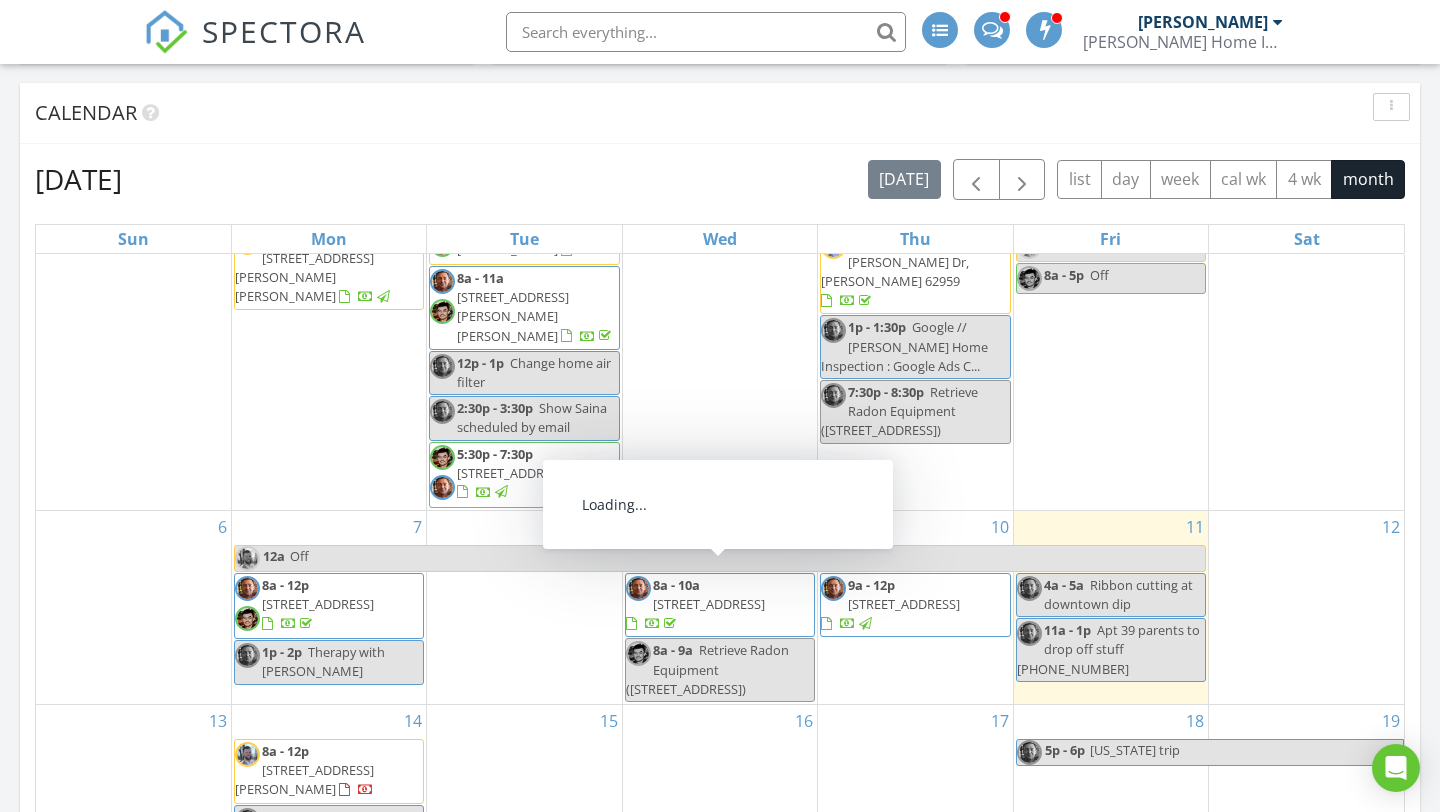 click on "304 S Plover Dr, Carbondale 62901" at bounding box center (709, 604) 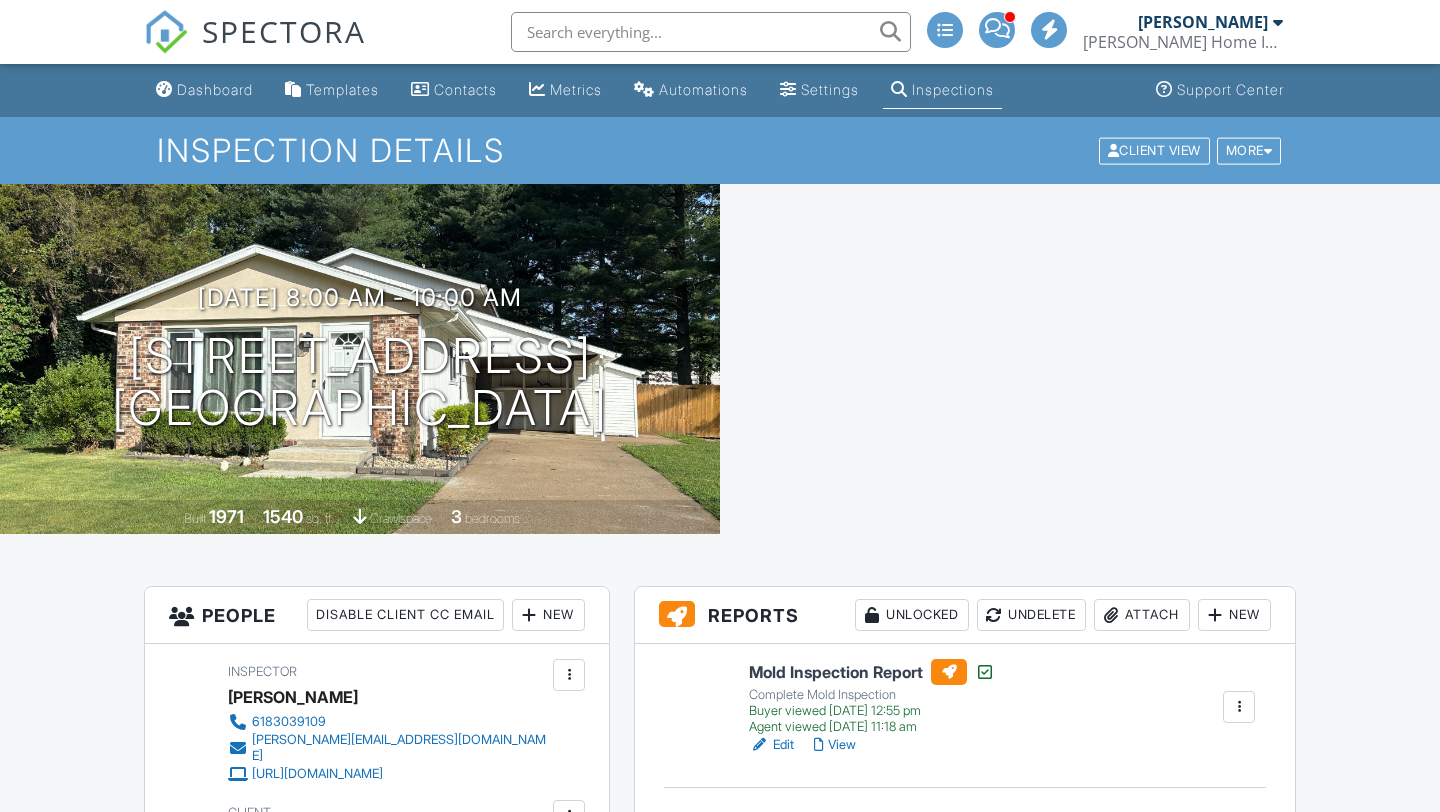 scroll, scrollTop: 0, scrollLeft: 0, axis: both 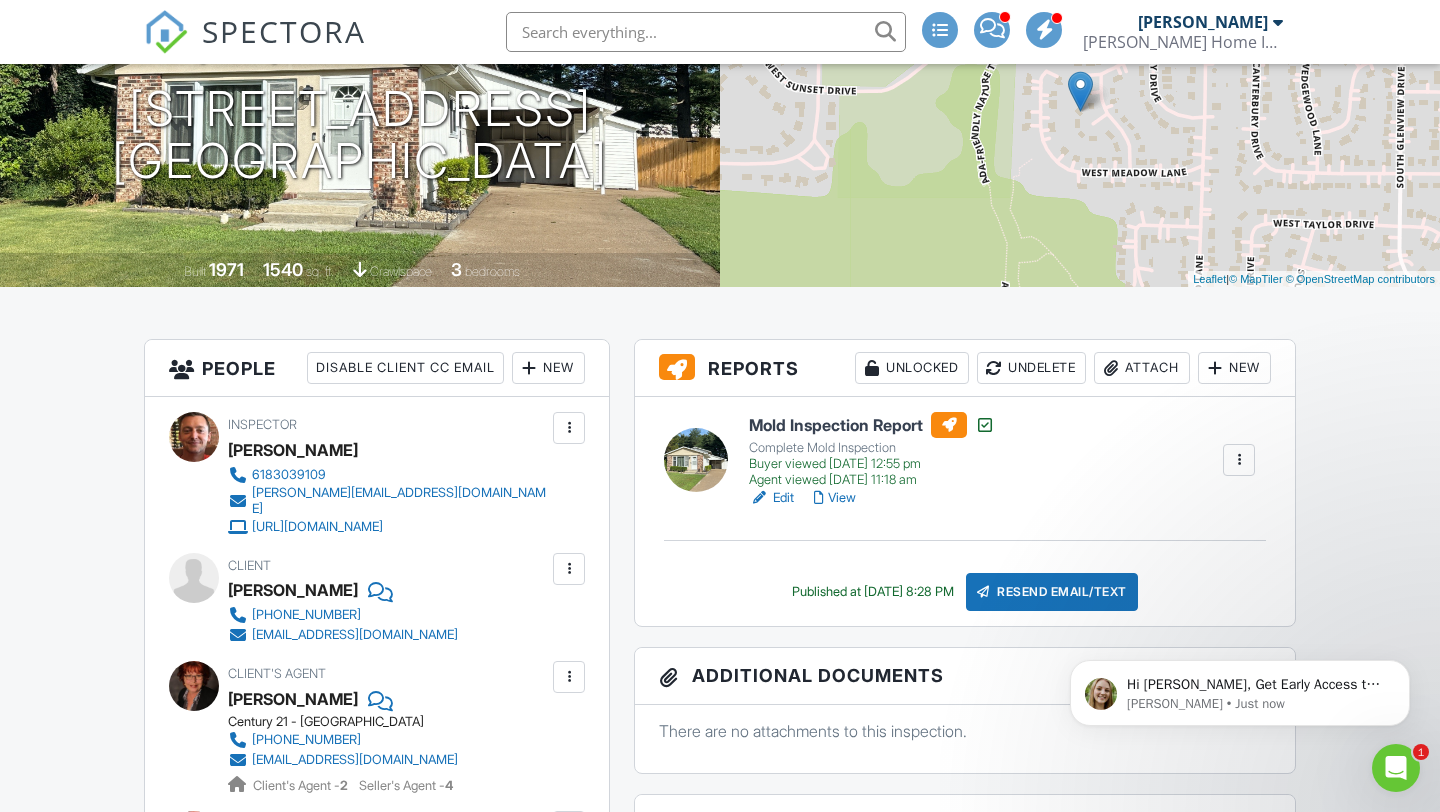 click on "Attach" at bounding box center (1142, 368) 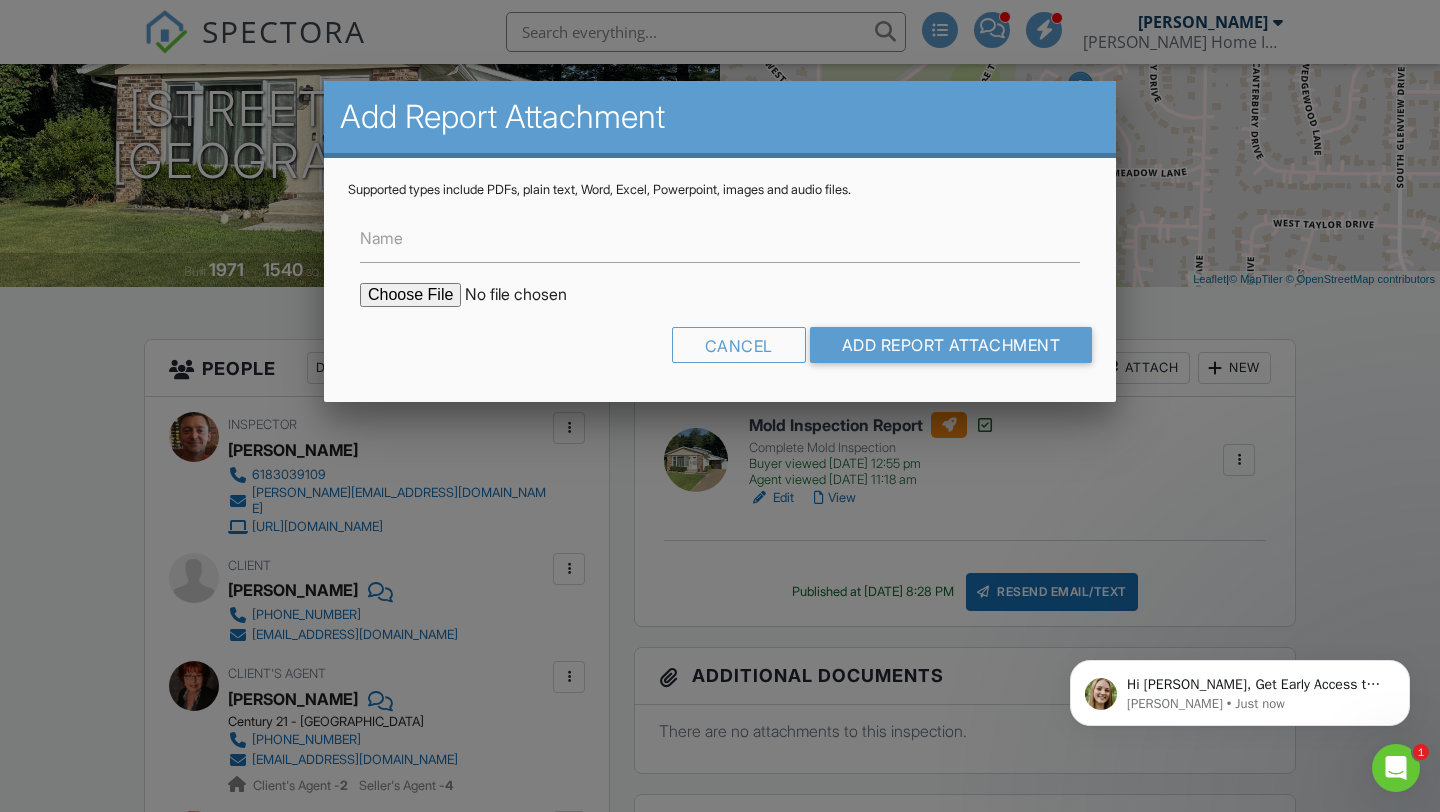 click at bounding box center (530, 295) 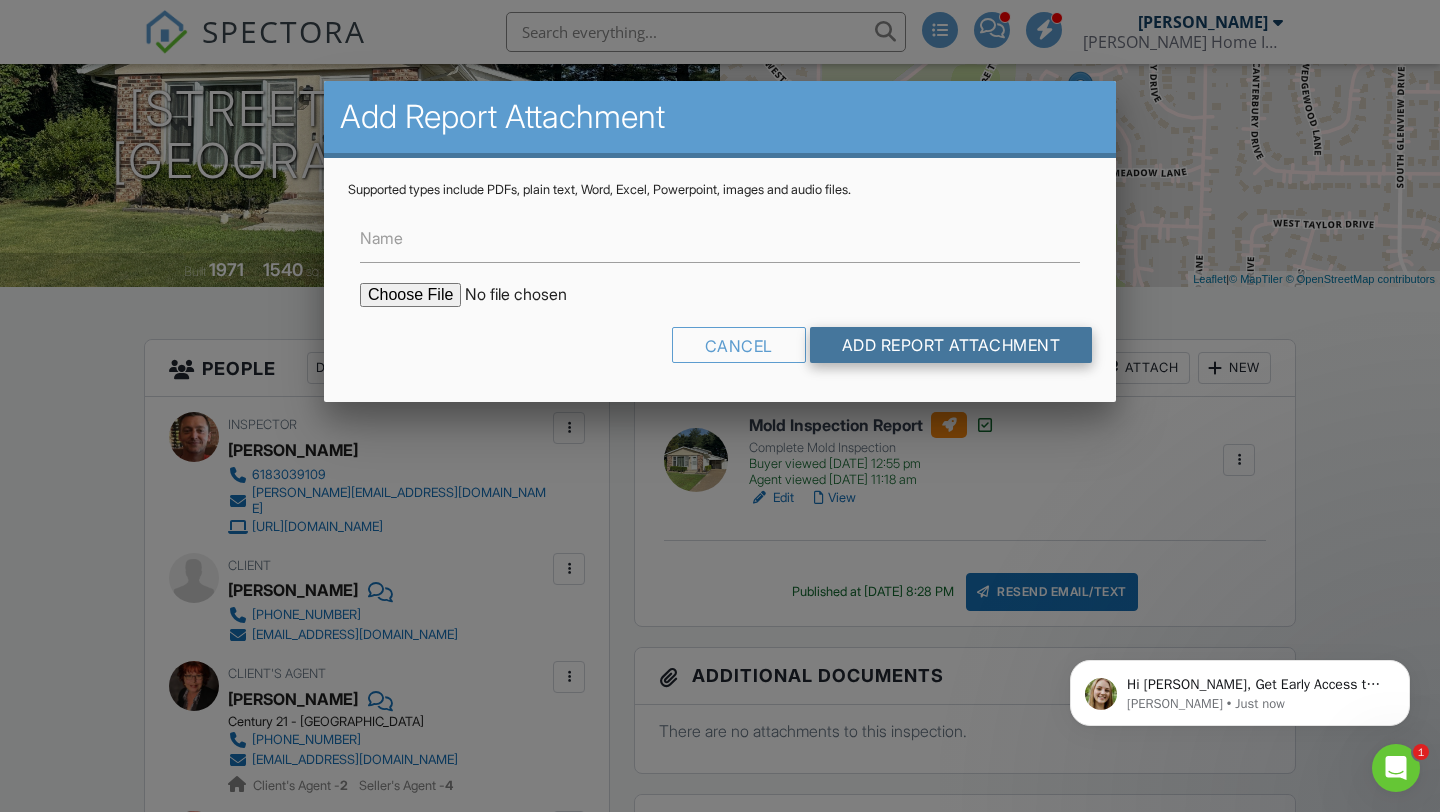 click on "Add Report Attachment" at bounding box center (951, 345) 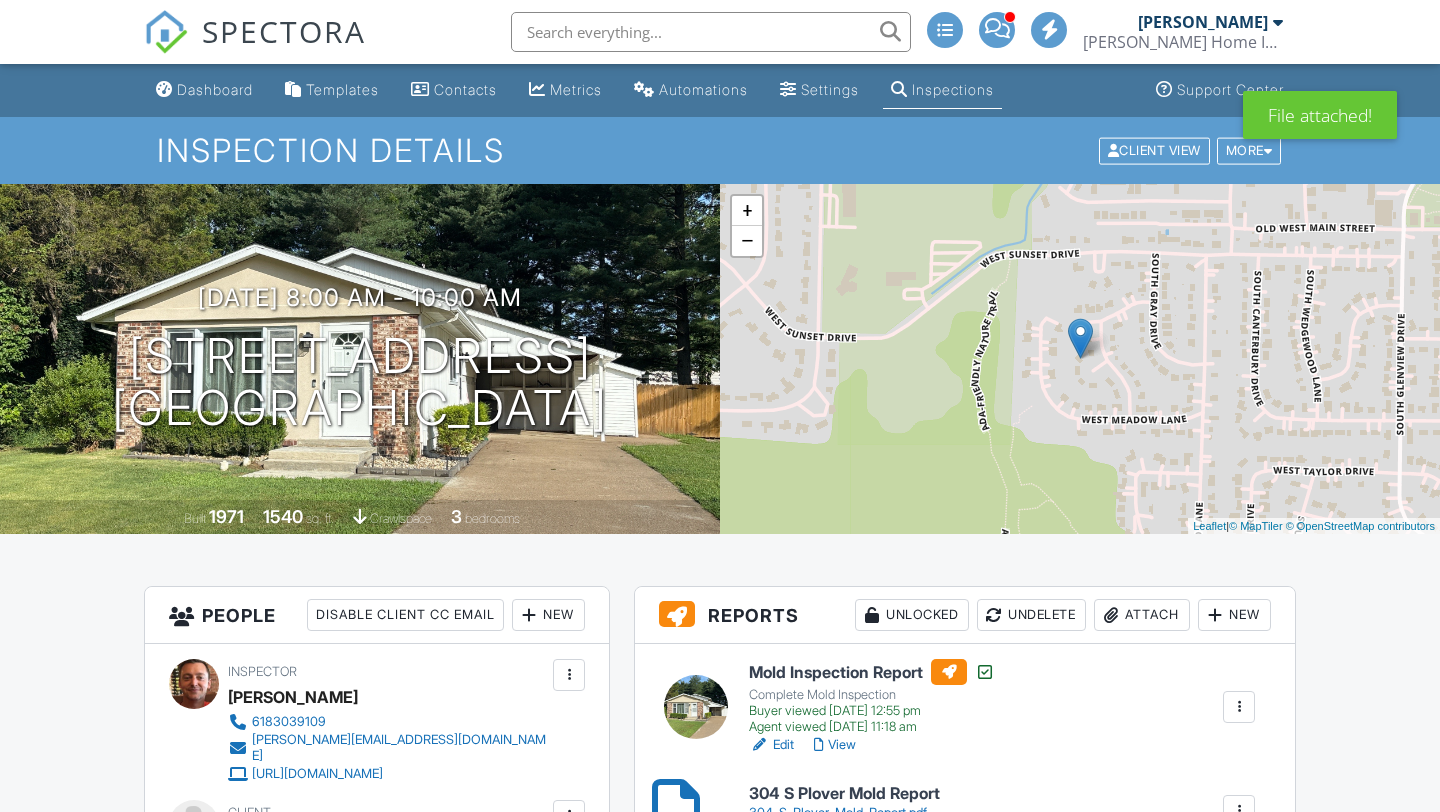 scroll, scrollTop: 196, scrollLeft: 0, axis: vertical 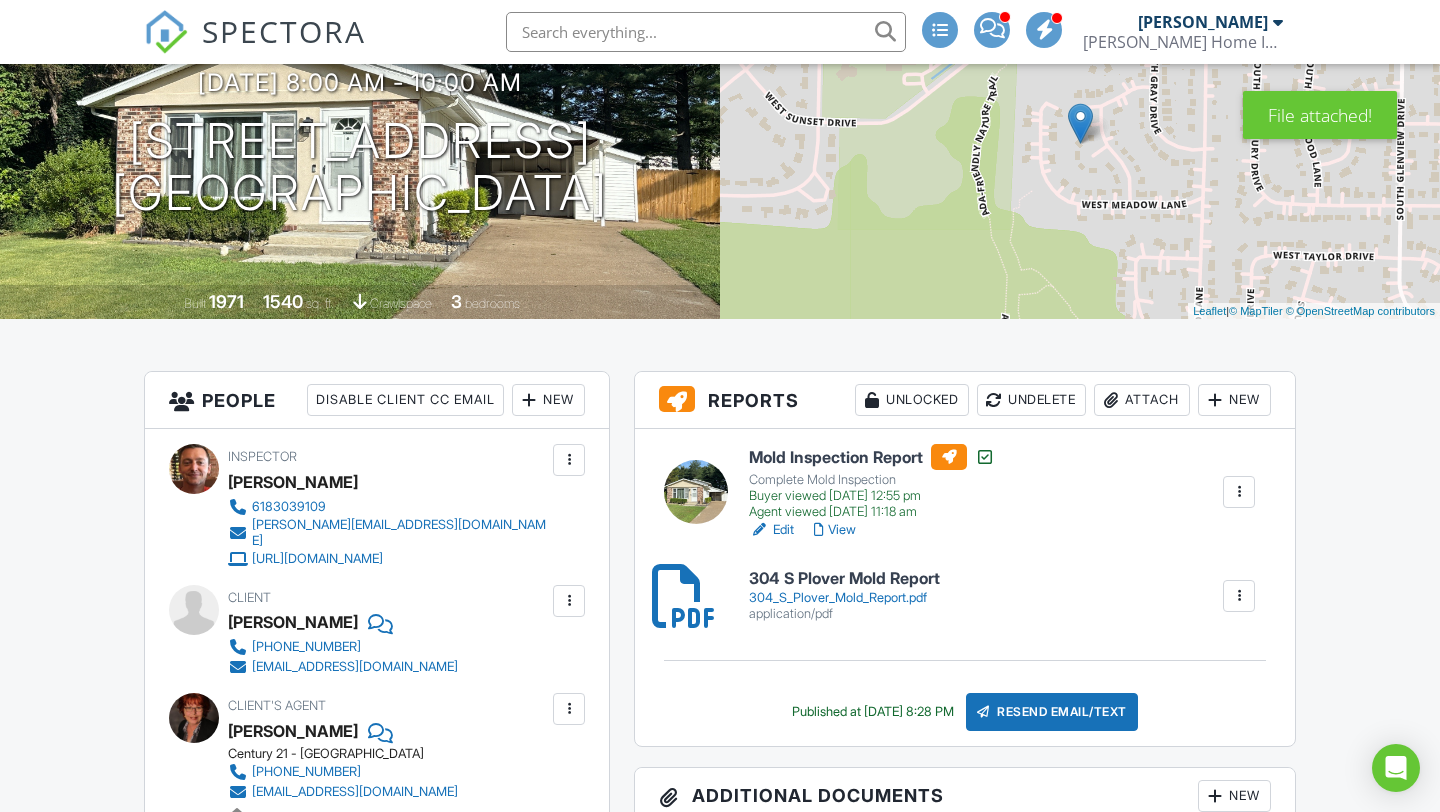click on "304_S_Plover_Mold_Report.pdf" at bounding box center (844, 598) 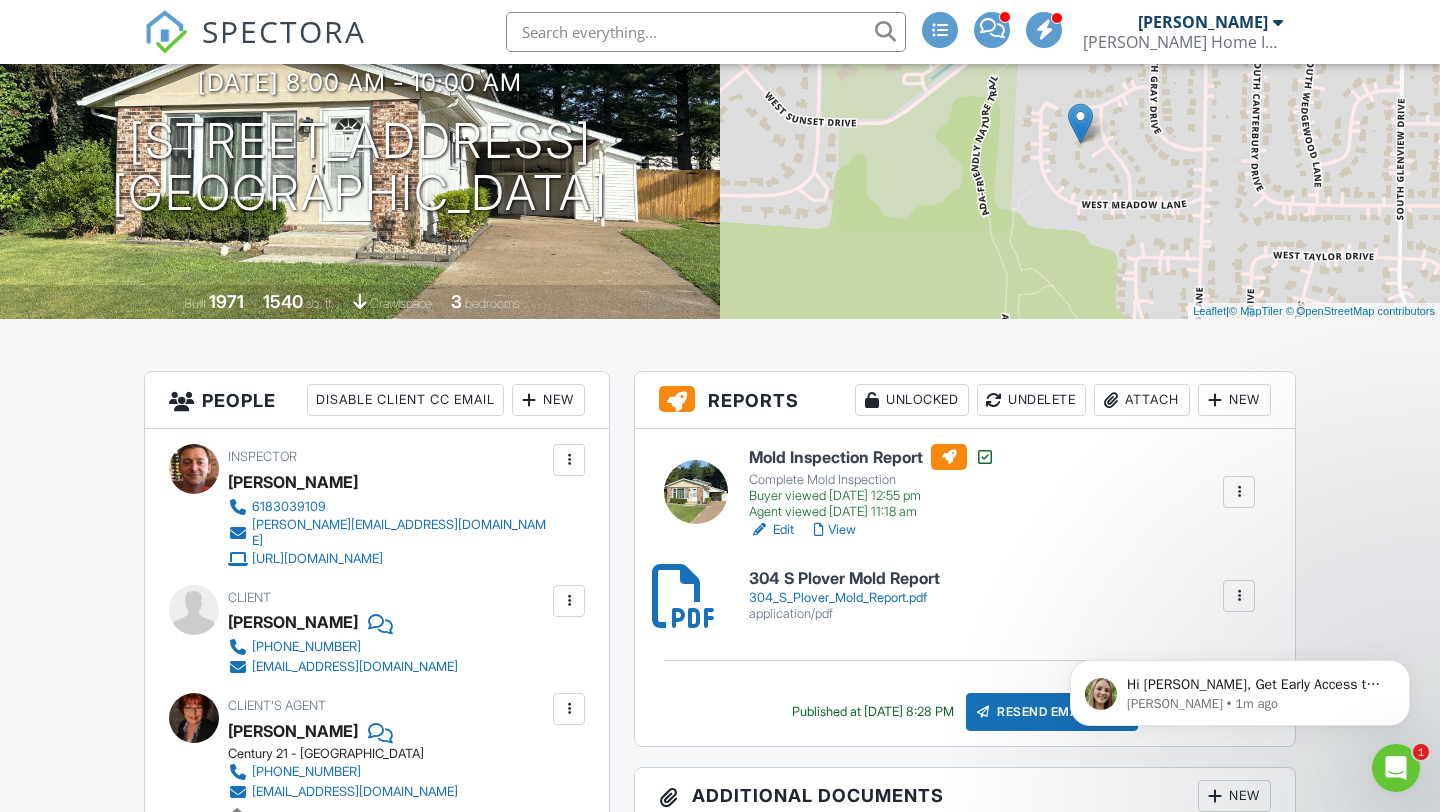 scroll, scrollTop: 0, scrollLeft: 0, axis: both 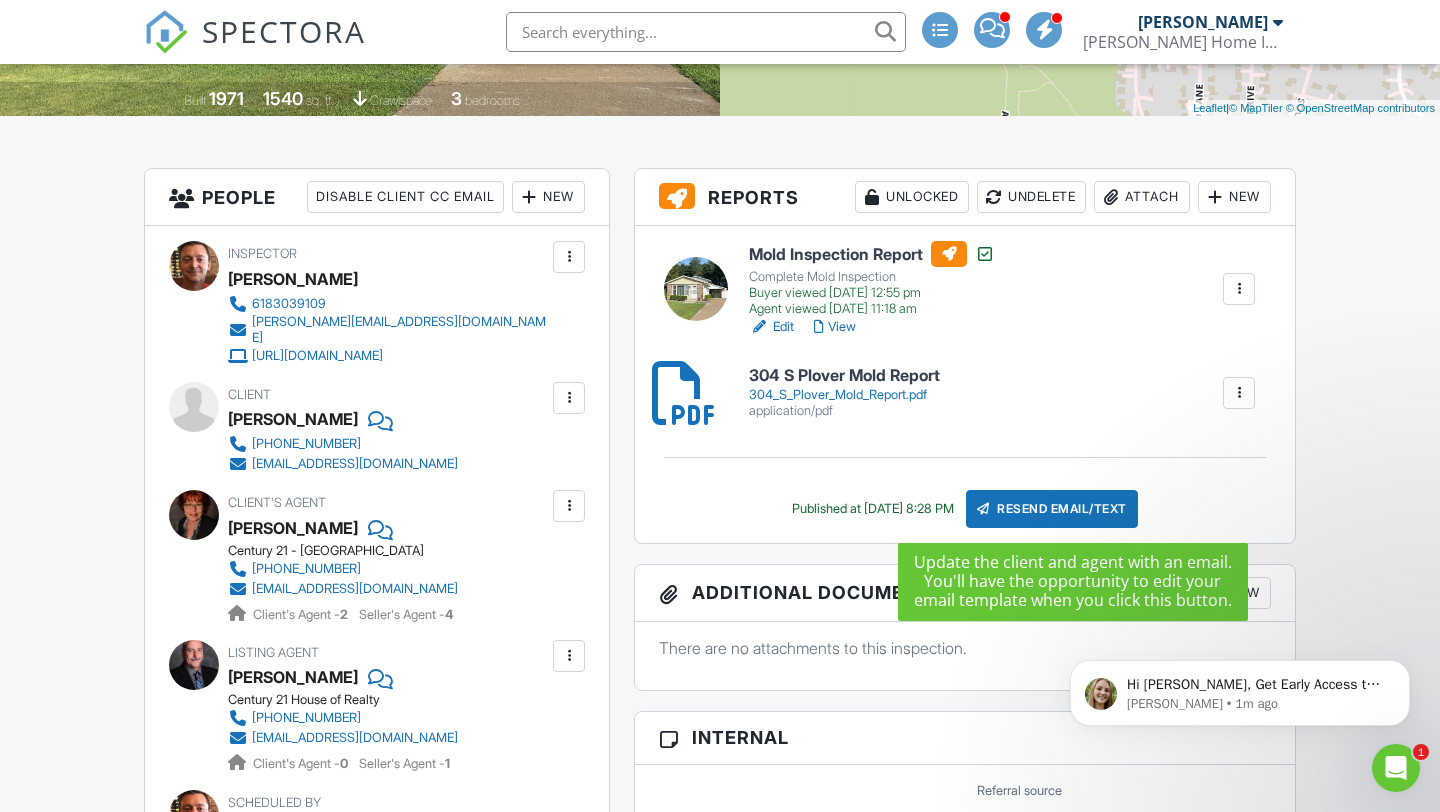 click on "Resend Email/Text" at bounding box center [1052, 509] 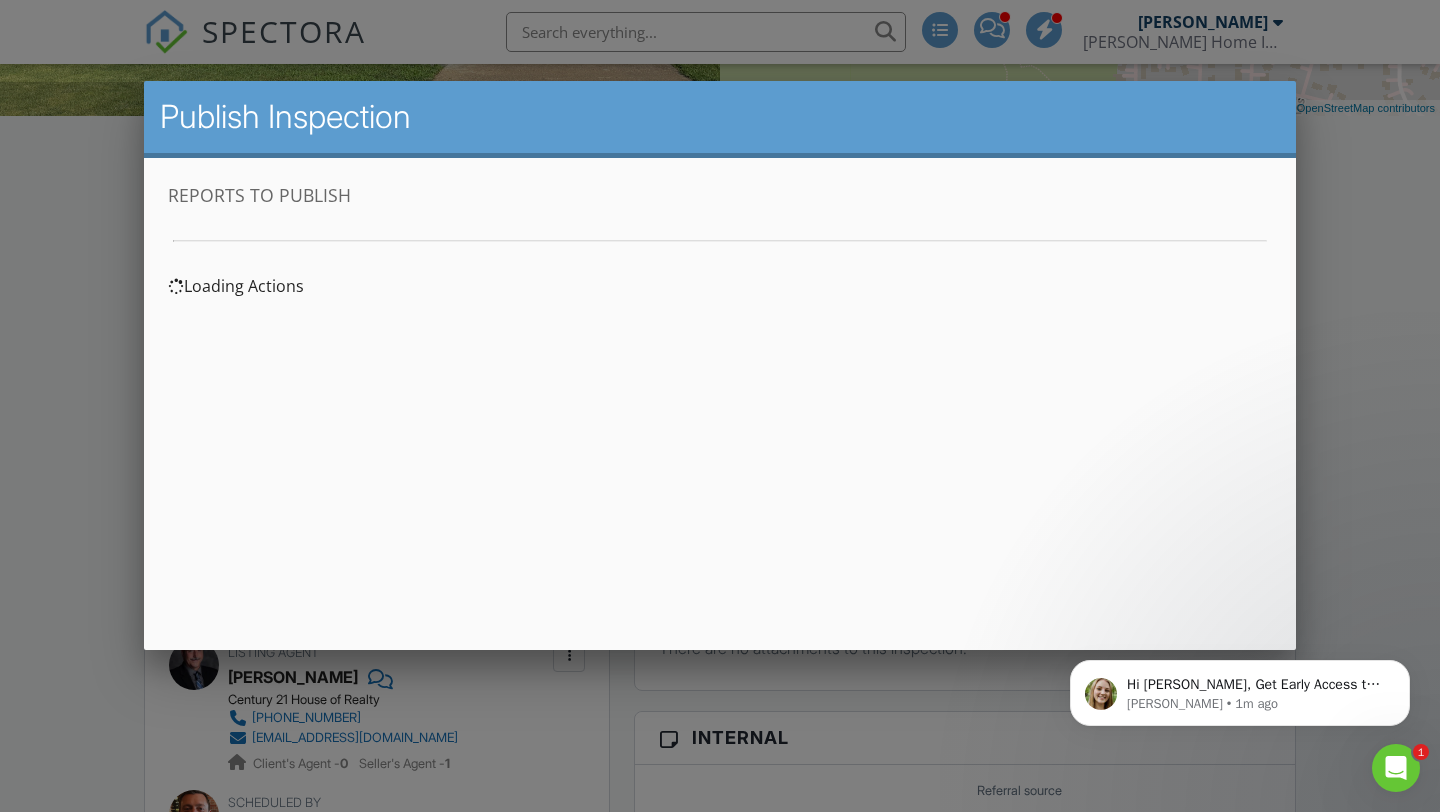 scroll, scrollTop: 0, scrollLeft: 0, axis: both 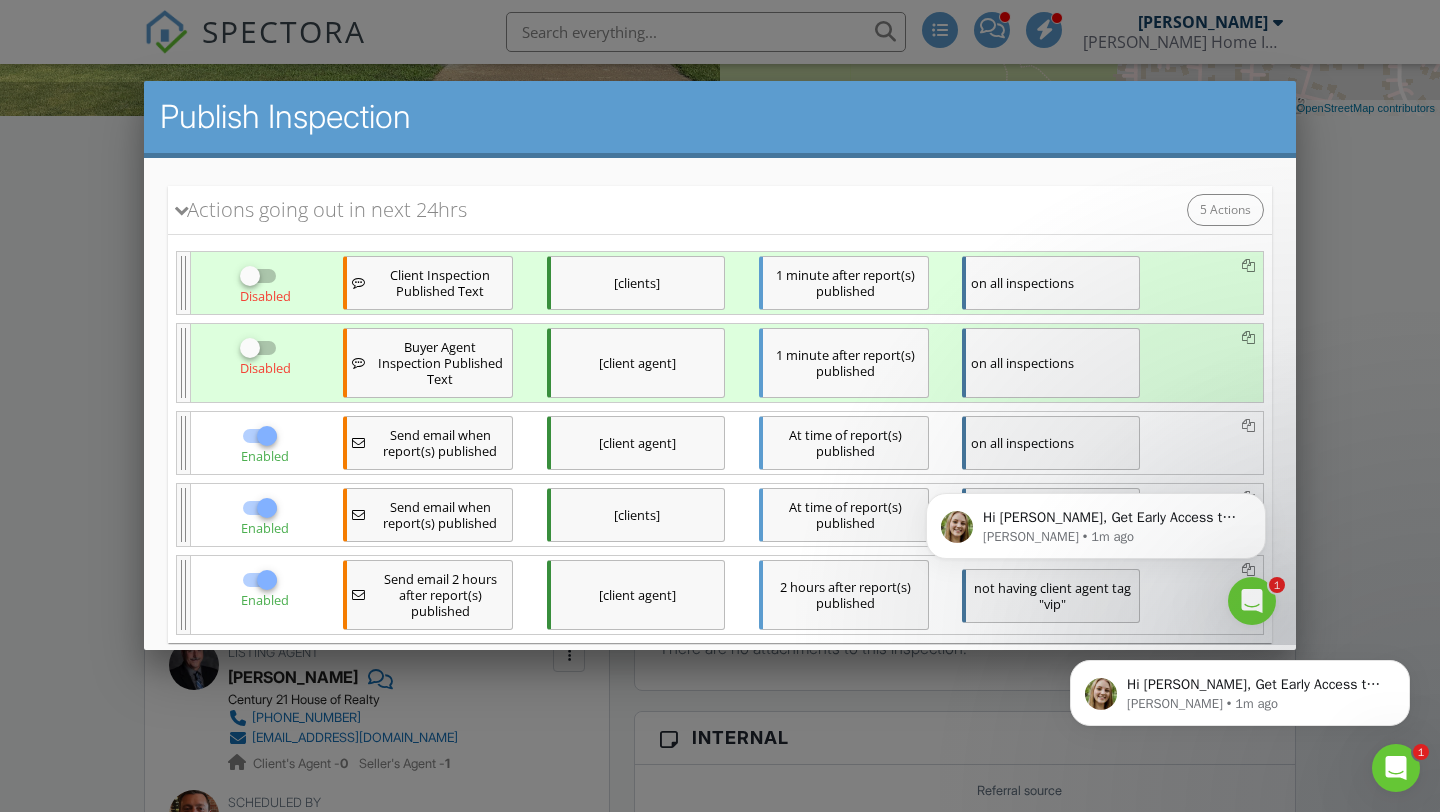 click at bounding box center [250, 276] 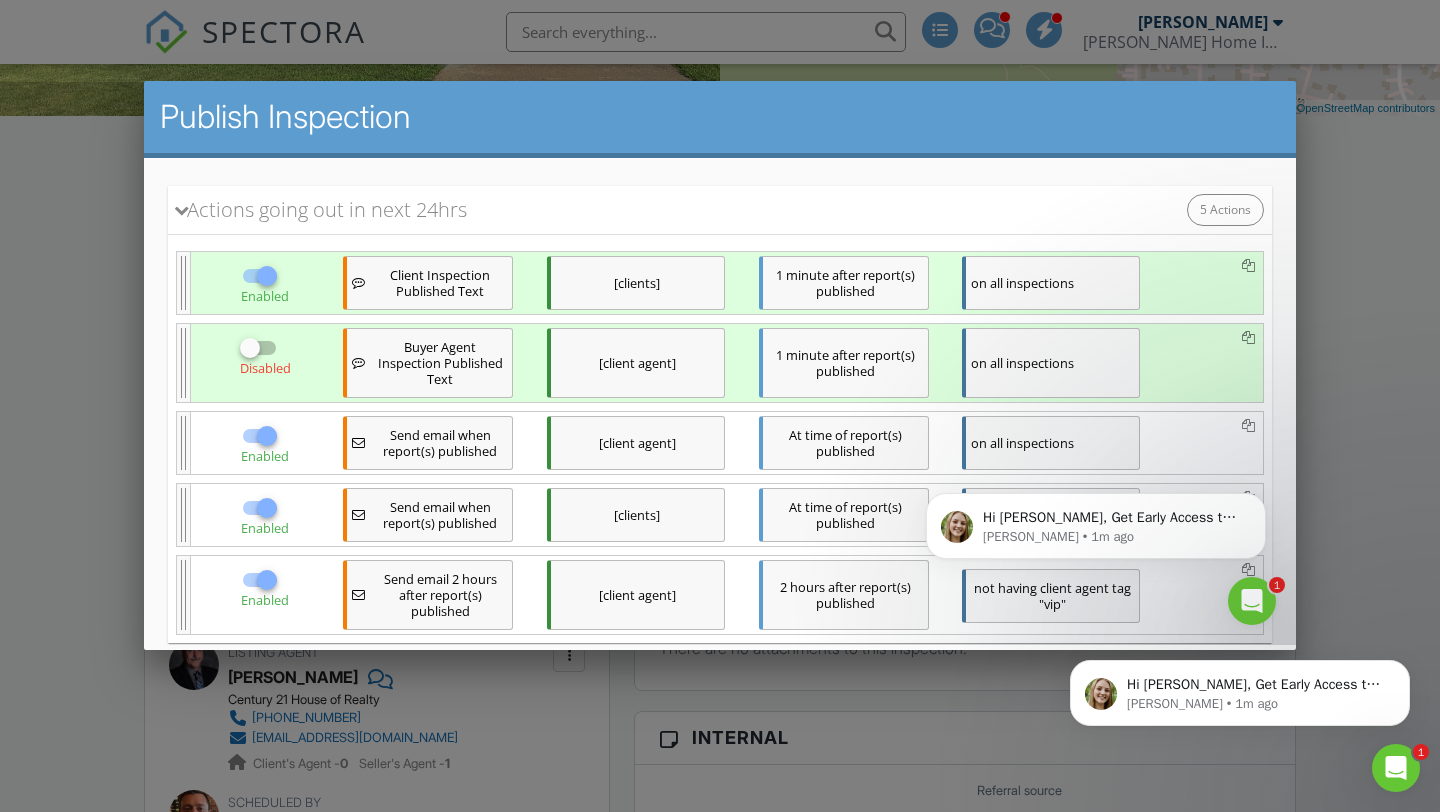 click at bounding box center [250, 348] 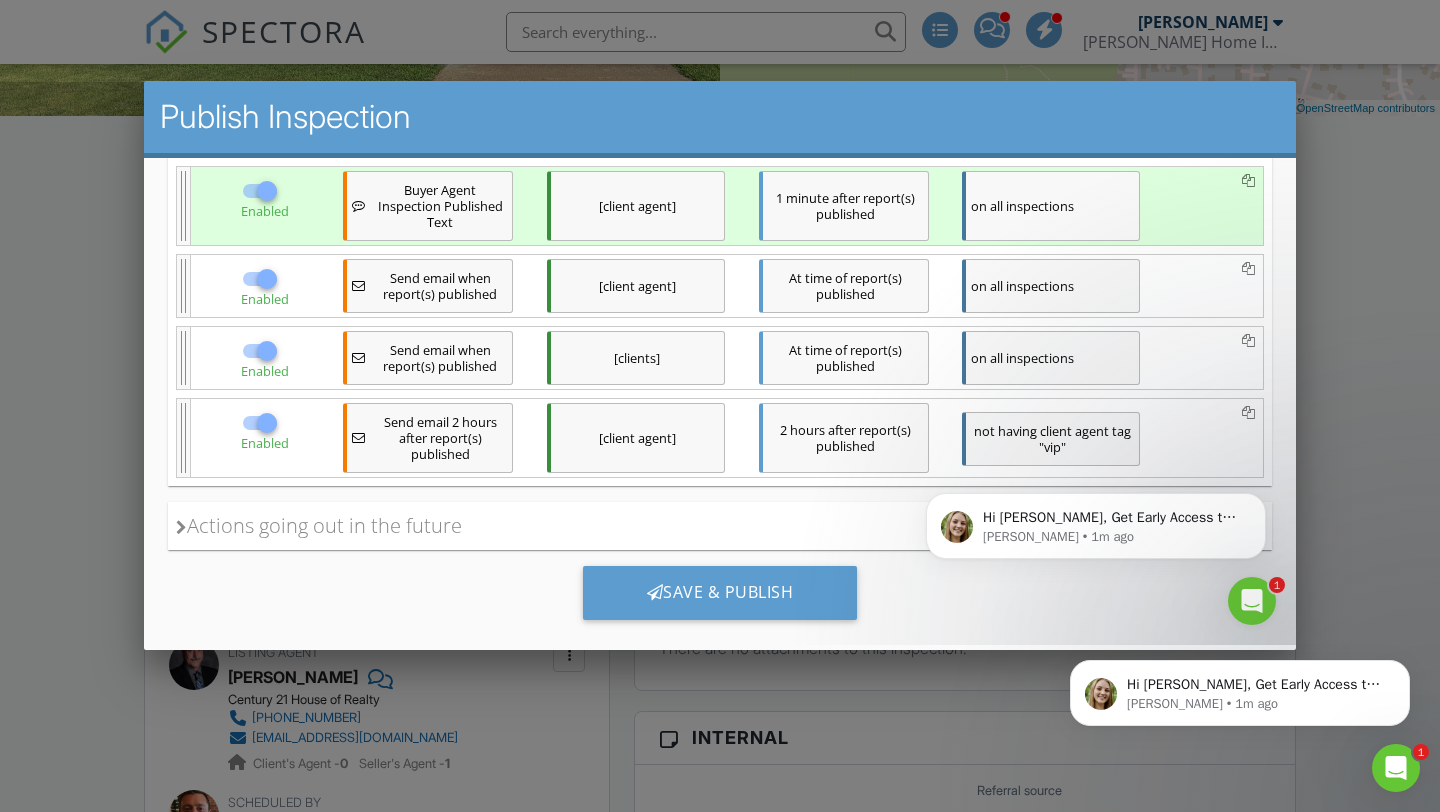 scroll, scrollTop: 418, scrollLeft: 0, axis: vertical 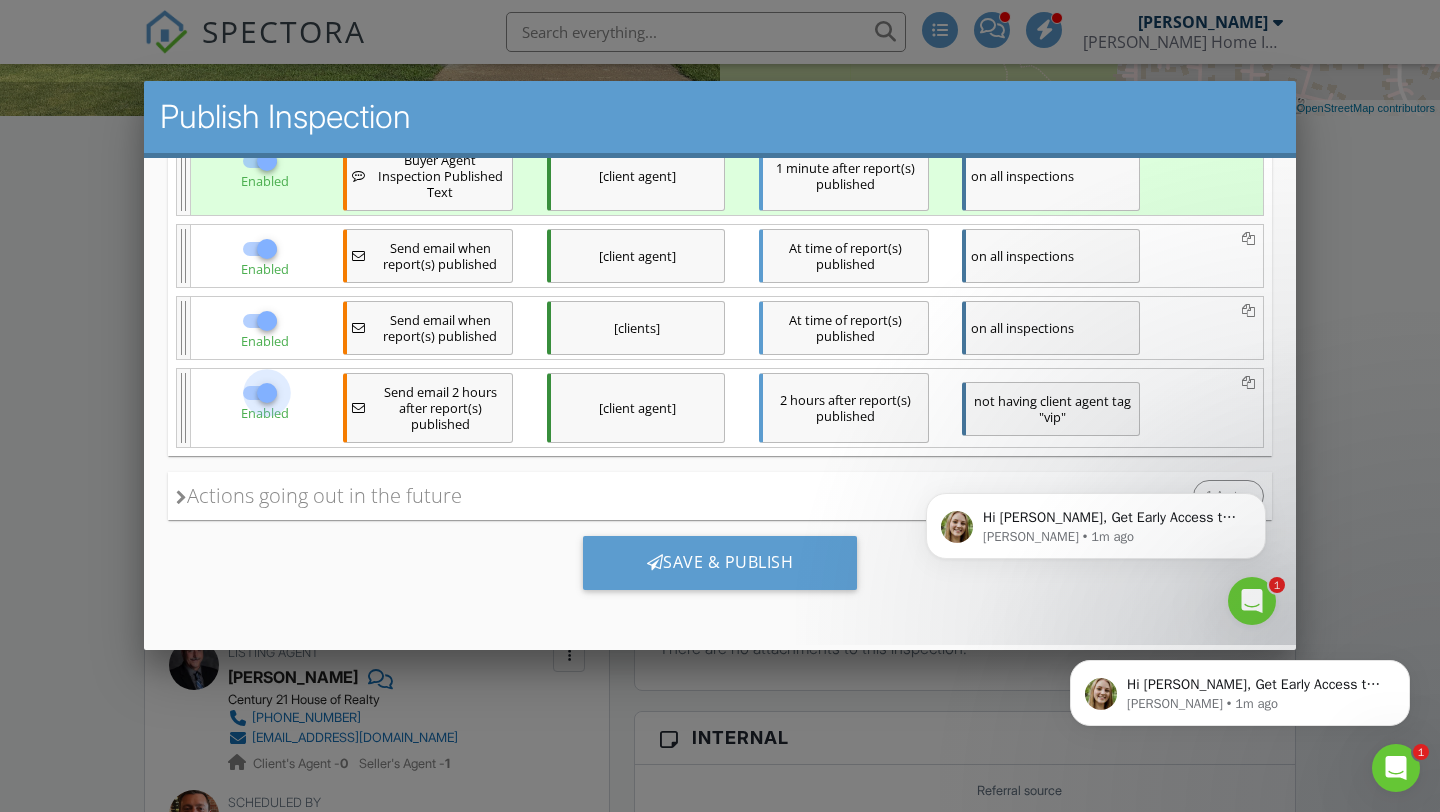 click at bounding box center (267, 393) 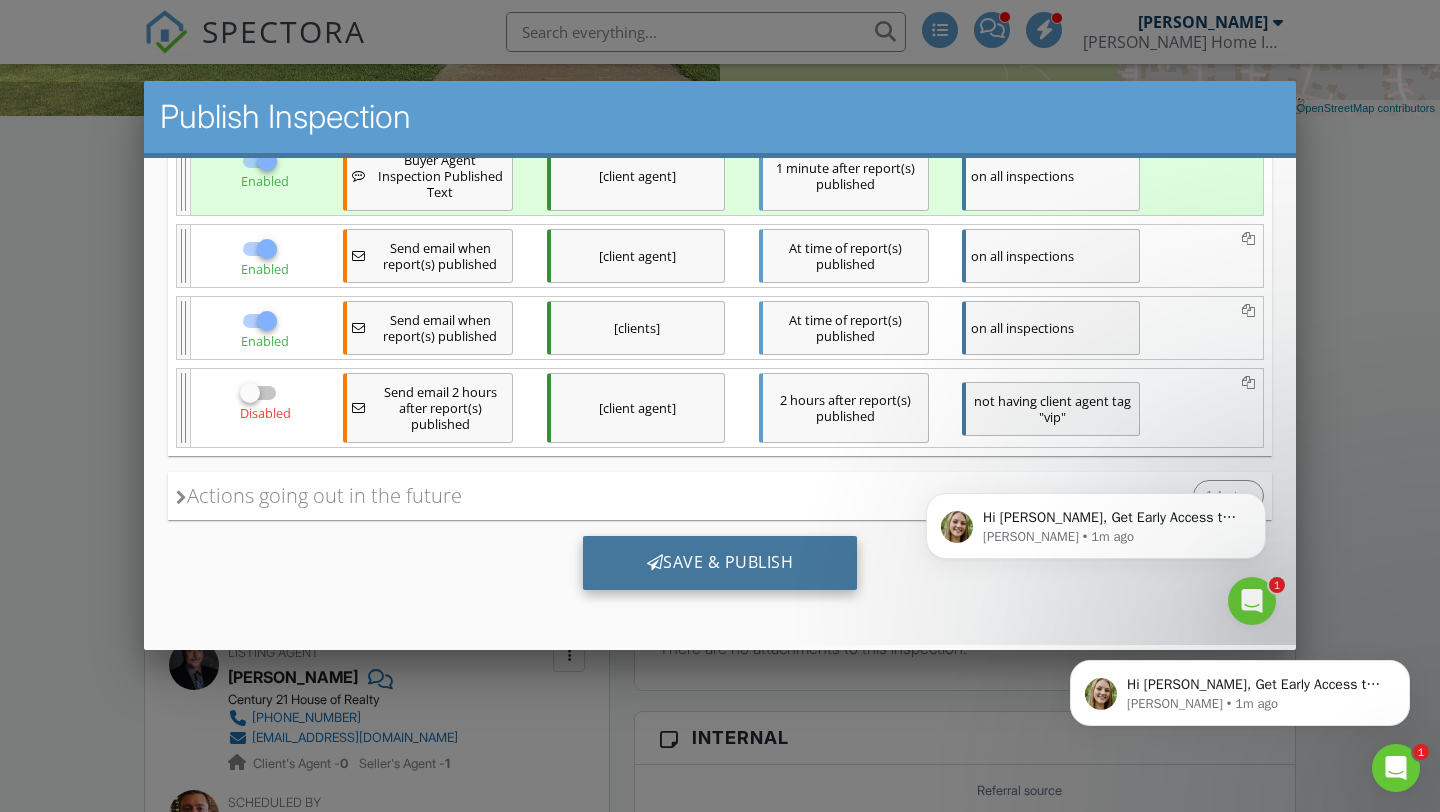 click on "Save & Publish" at bounding box center (720, 563) 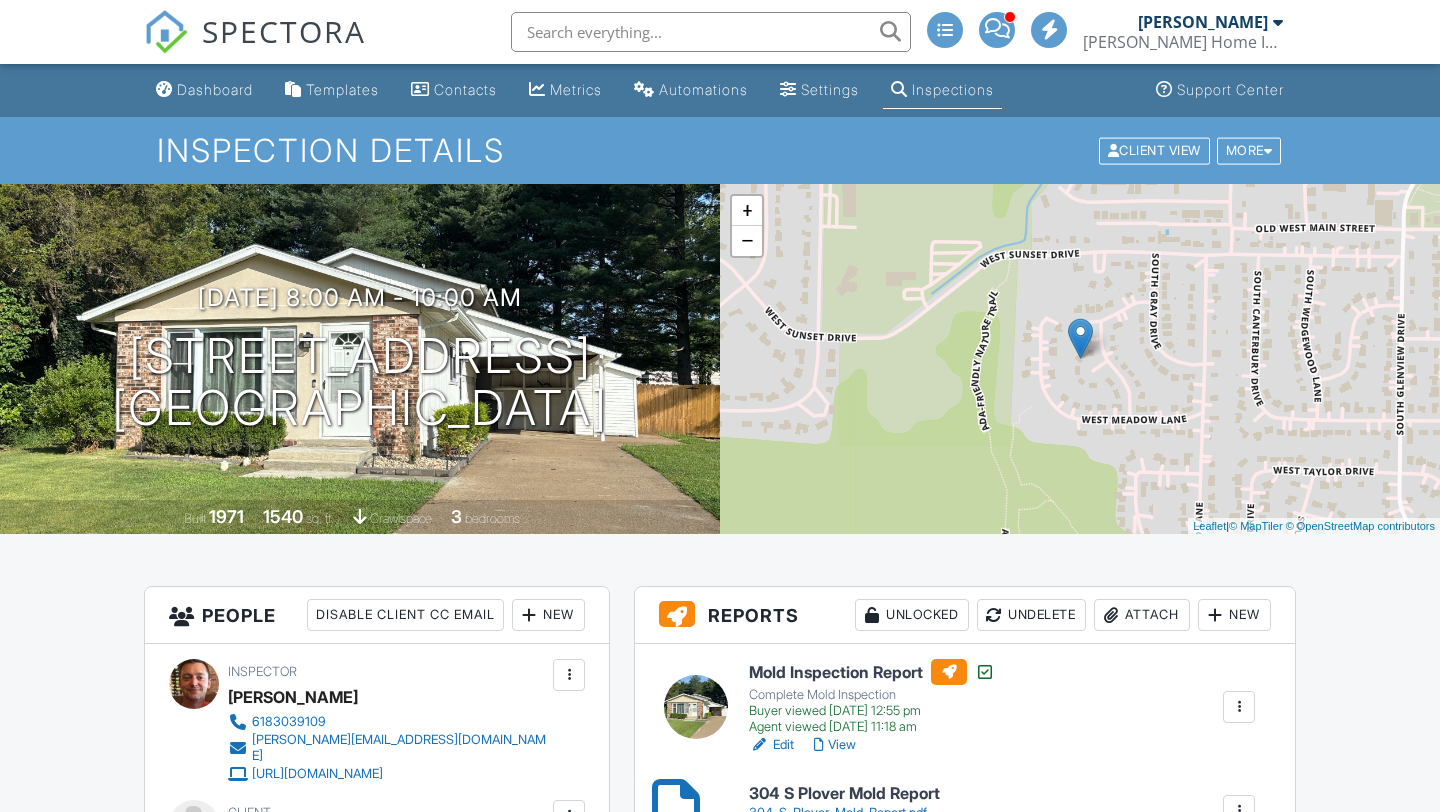 scroll, scrollTop: 0, scrollLeft: 0, axis: both 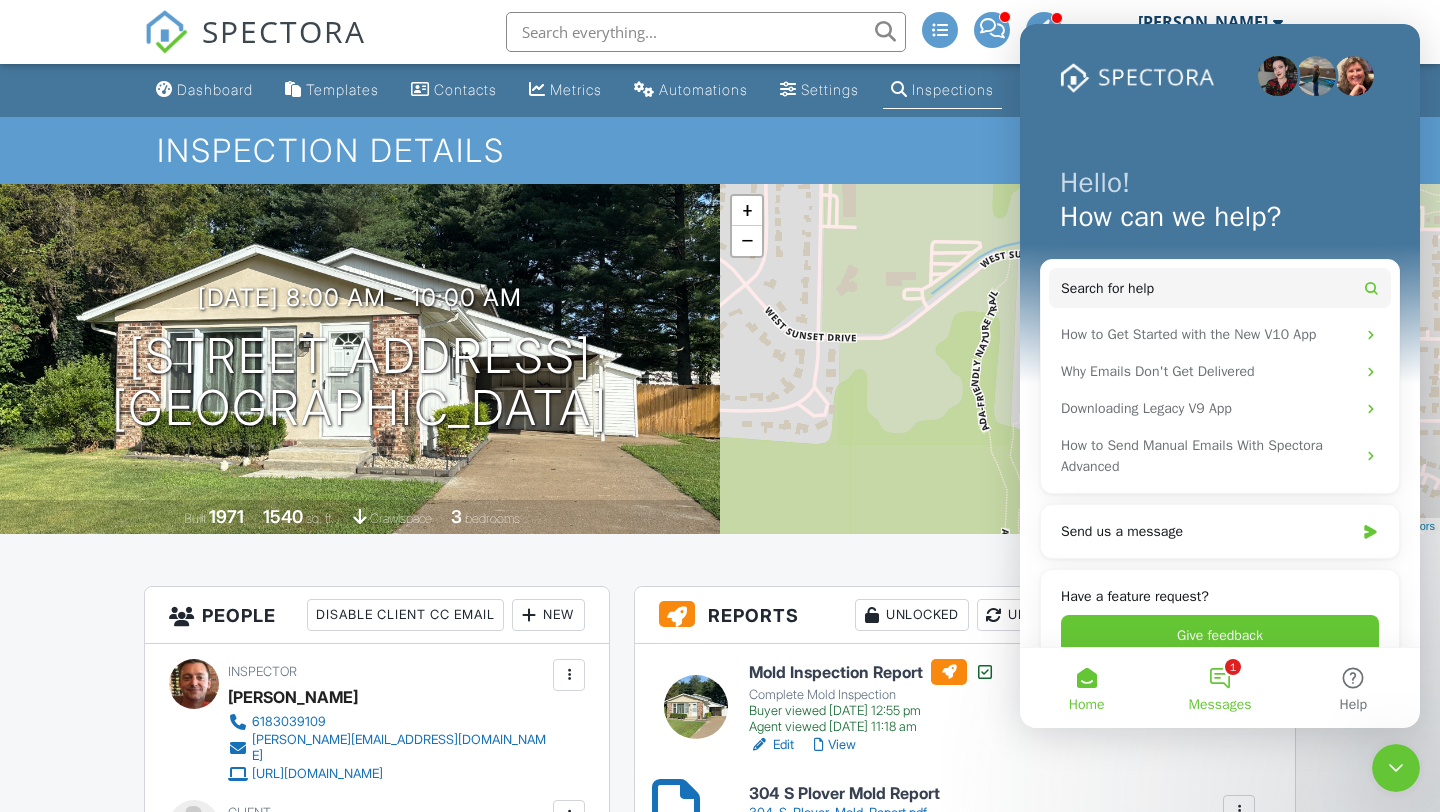 click on "1 Messages" at bounding box center (1219, 688) 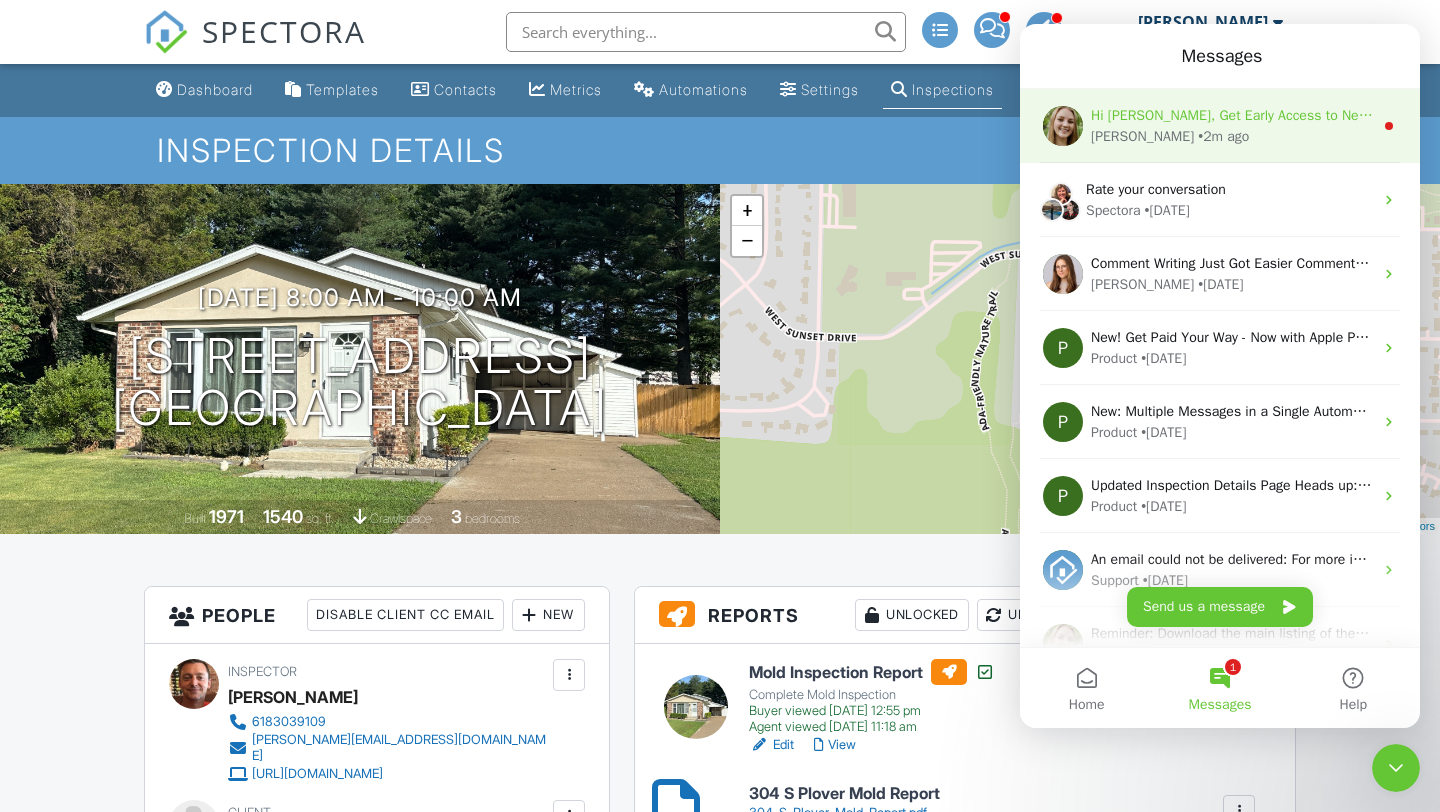 click on "Hi David, Get Early Access to New Report Writing Features & Updates Want to be the first to try Spectora’s latest updates? Join our early access group and be the first to use new features before they’re released. Features and updates coming soon that you will get early access to include: Update: The upgraded Rapid Fire Camera, New: Photo preview before adding images to a report, New: The .5 camera lens Megan •  2m ago" at bounding box center (1220, 126) 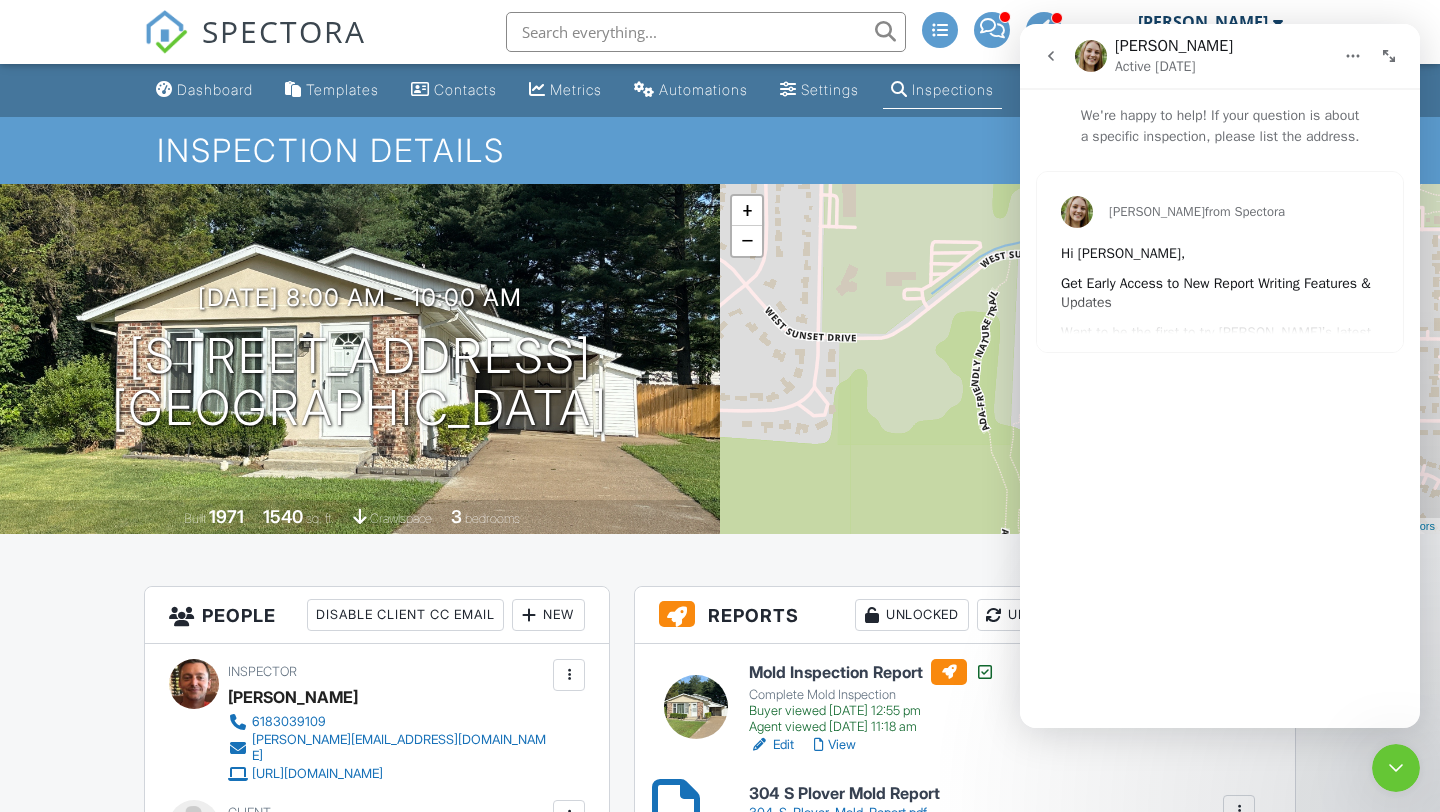 click on "Megan  from Spectora Hi David, Get Early Access to New Report Writing Features & Updates Want to be the first to try Spectora’s latest updates? Join our early access group and be the first to use new features before they’re released. Features and updates coming soon that you will get early access to include: Update: The upgraded Rapid Fire Camera New: Photo preview before adding images to a report New: The .5 camera lens Sign Up for Early Access" at bounding box center (1220, 262) 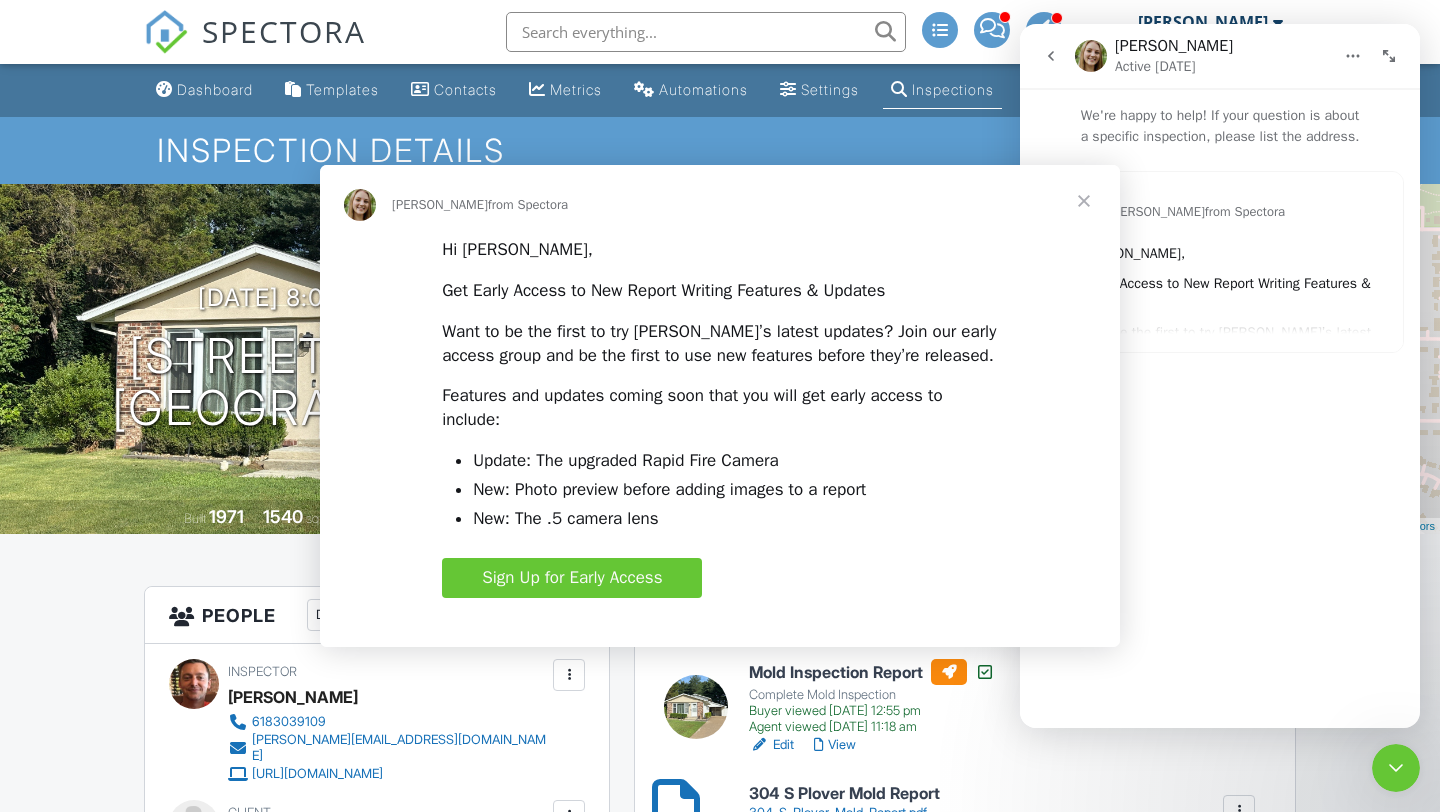 scroll, scrollTop: 0, scrollLeft: 0, axis: both 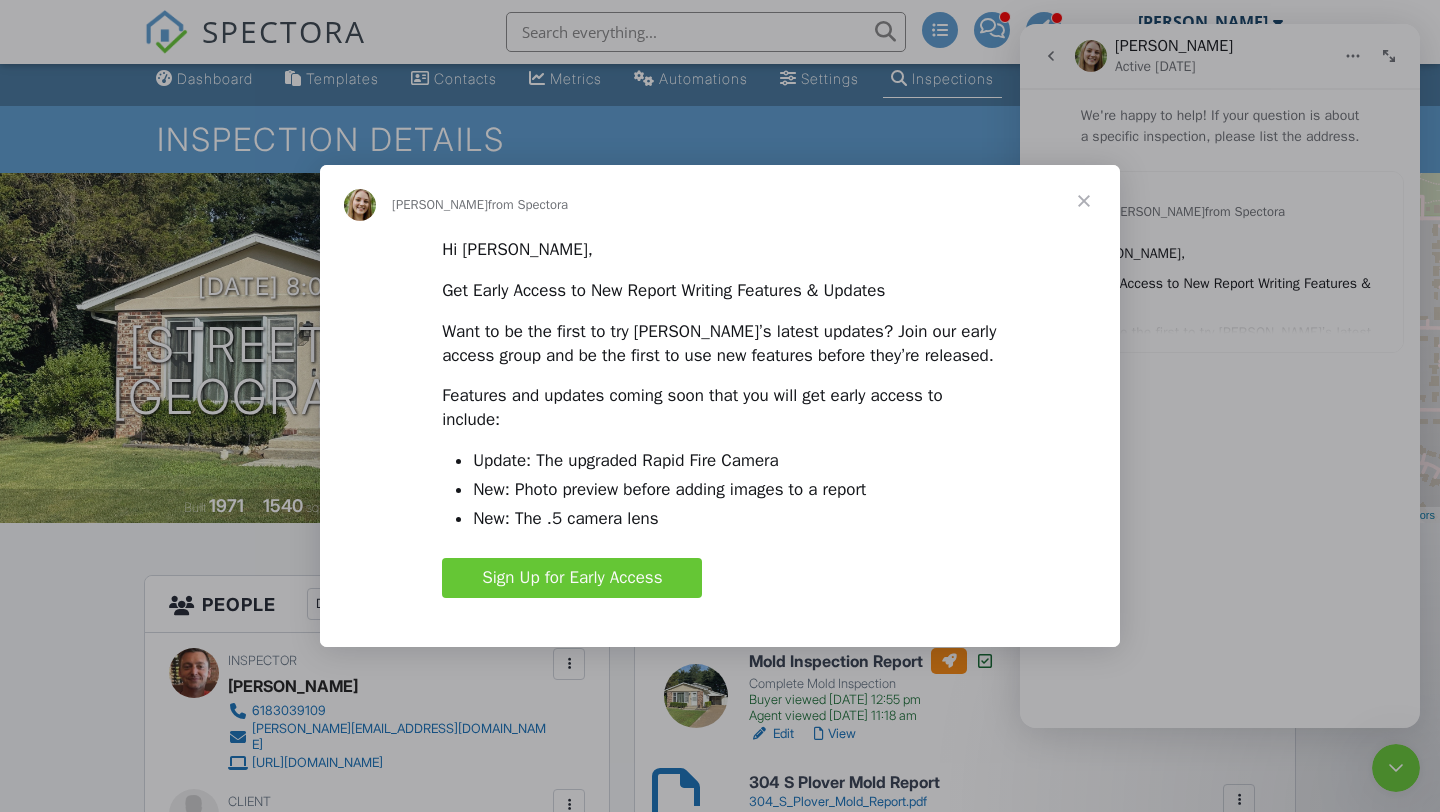 click on "Sign Up for Early Access" at bounding box center [572, 577] 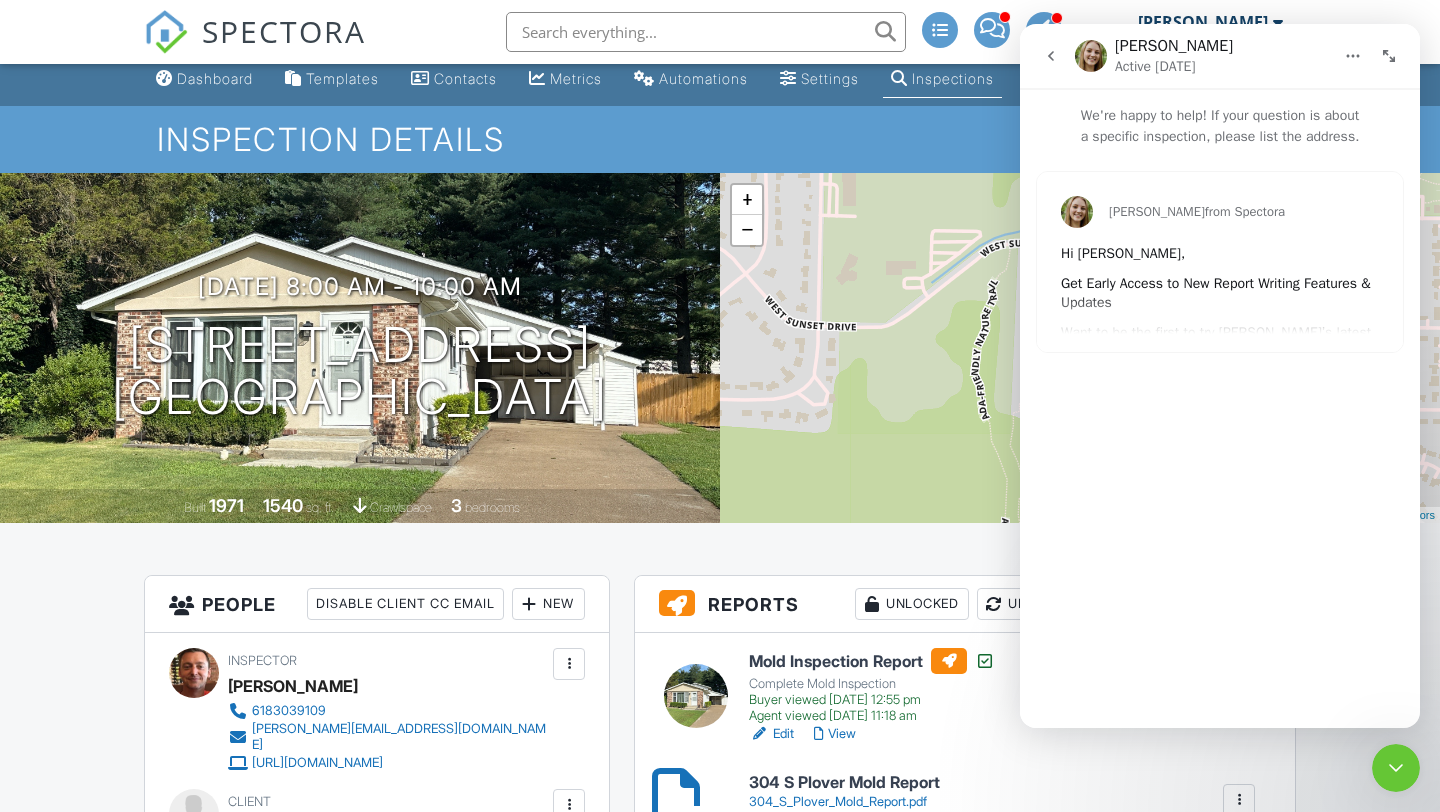 click 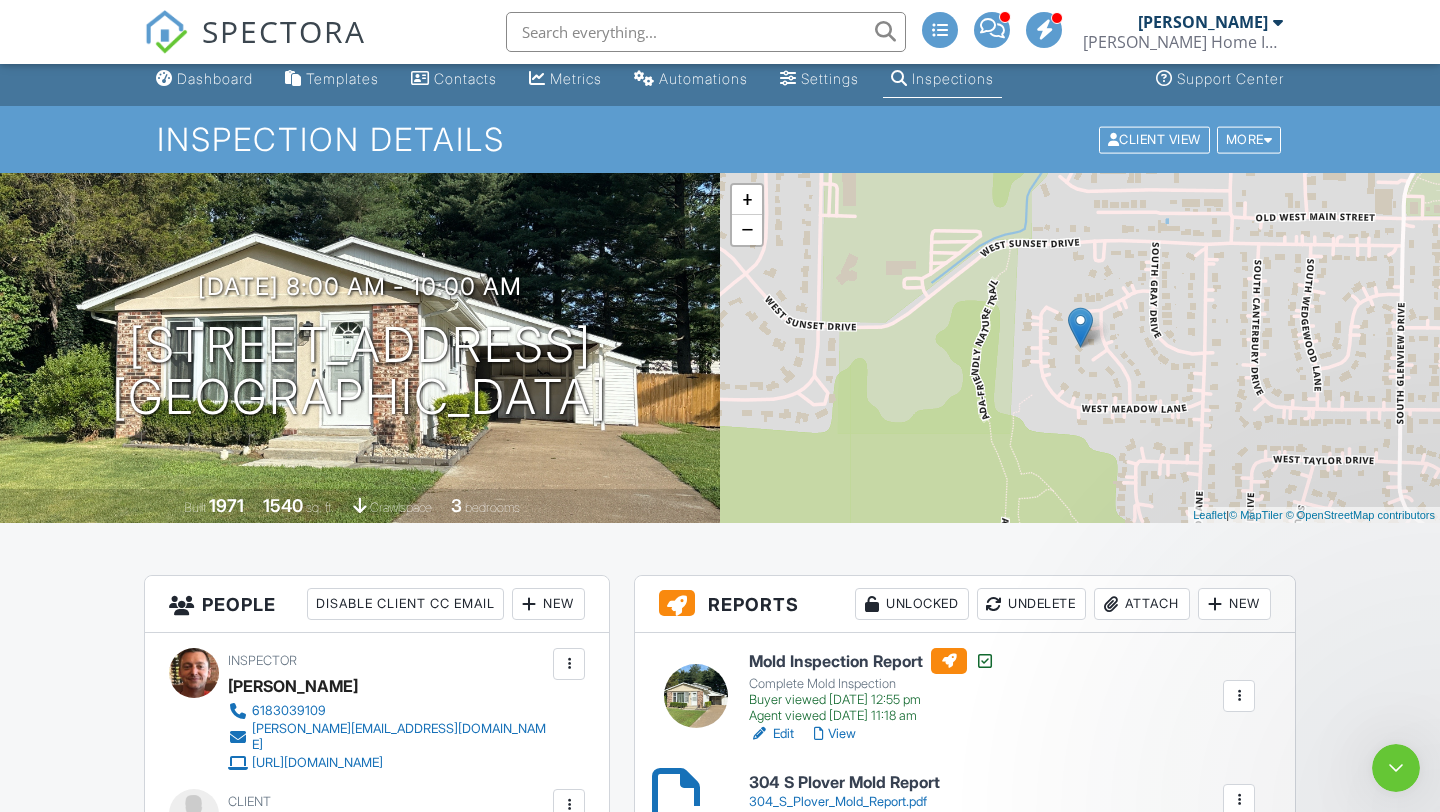 scroll, scrollTop: 0, scrollLeft: 0, axis: both 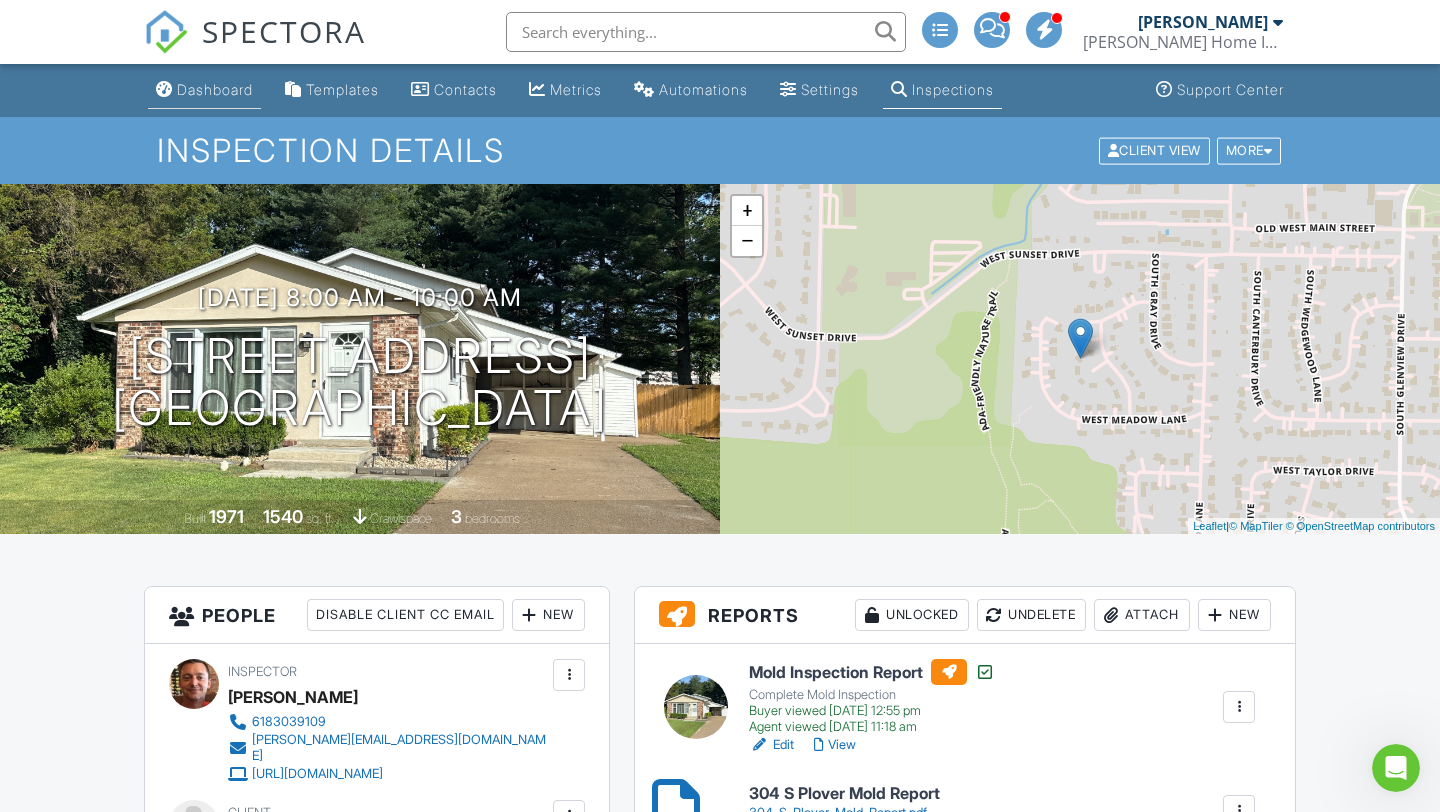 click on "Dashboard" at bounding box center (215, 89) 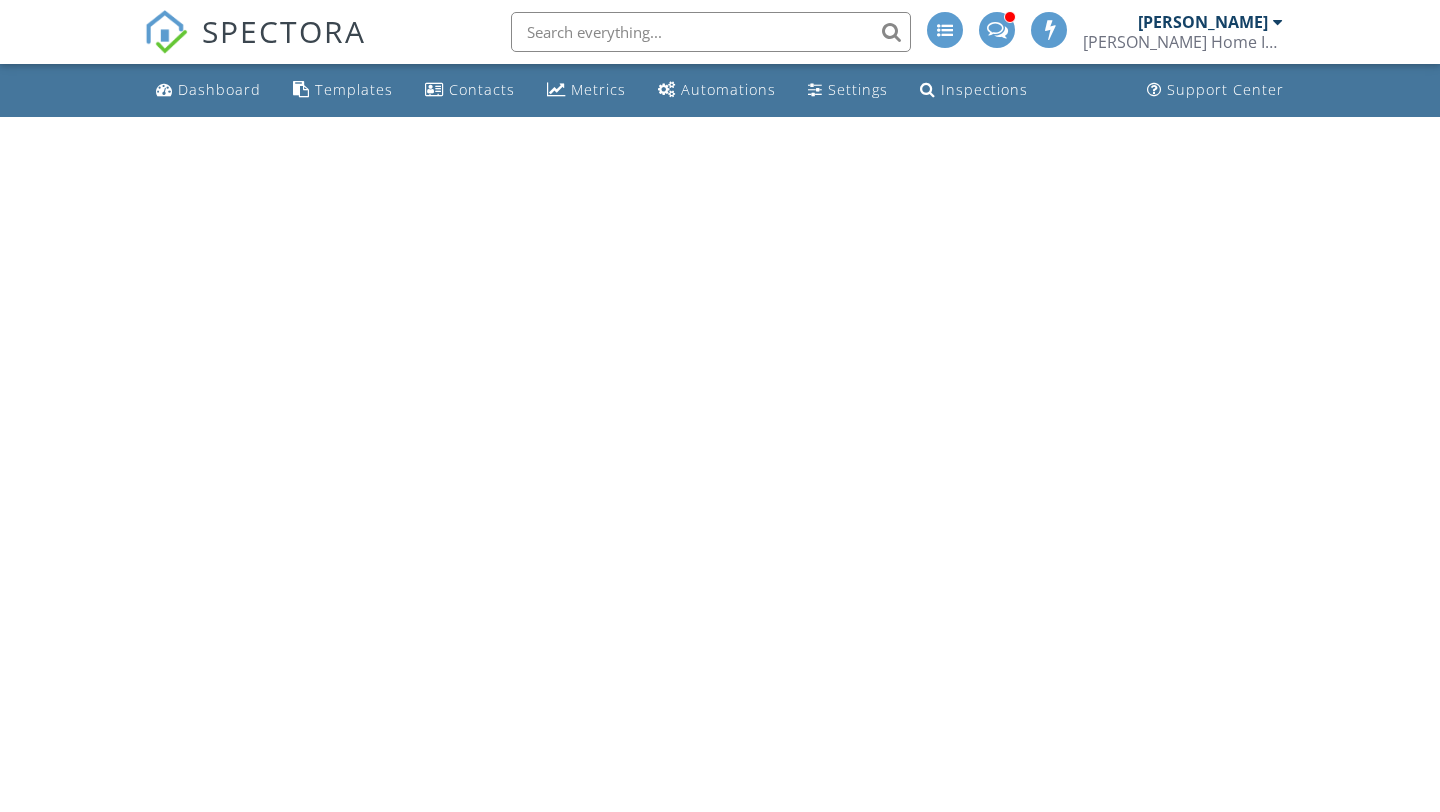 scroll, scrollTop: 0, scrollLeft: 0, axis: both 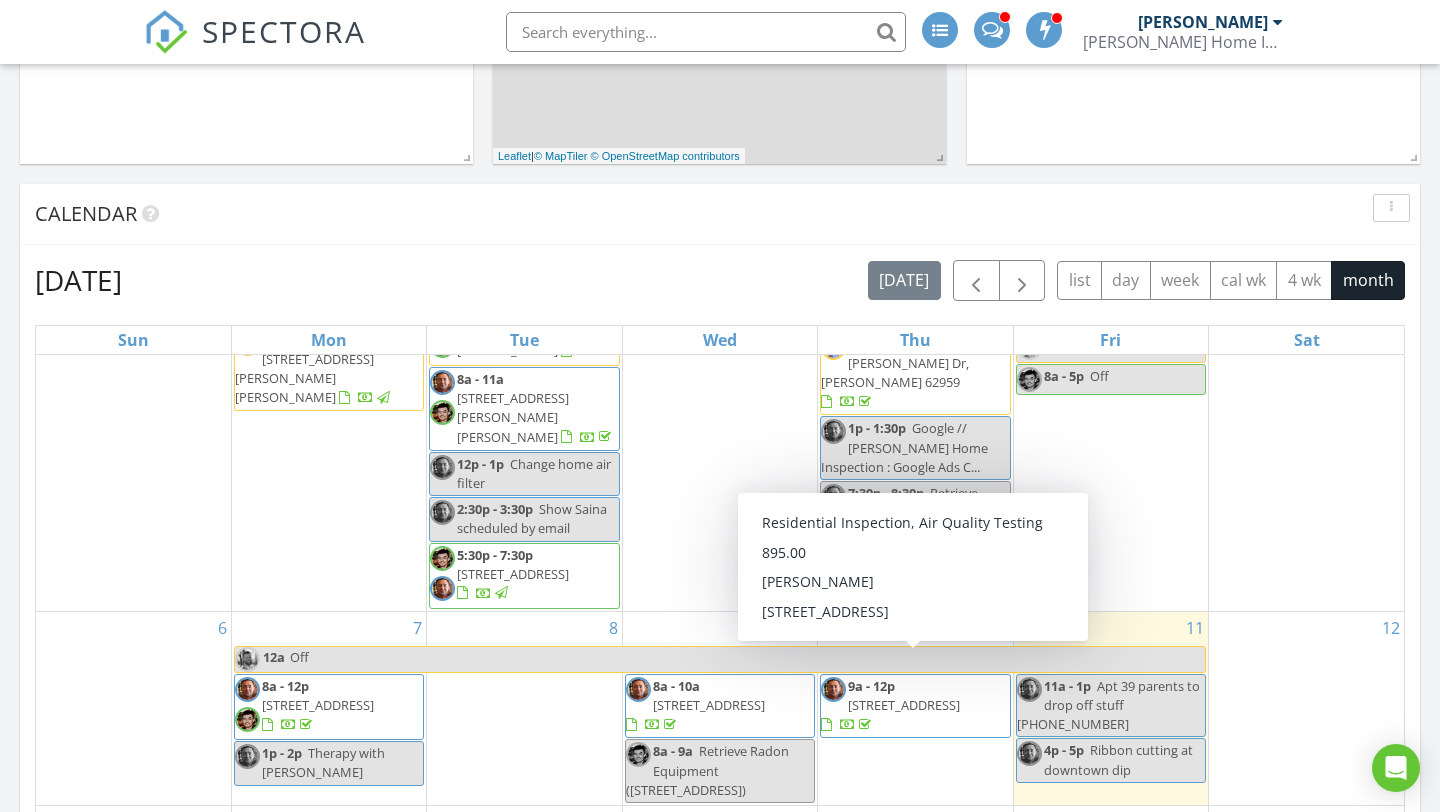 click on "[STREET_ADDRESS]" at bounding box center (904, 705) 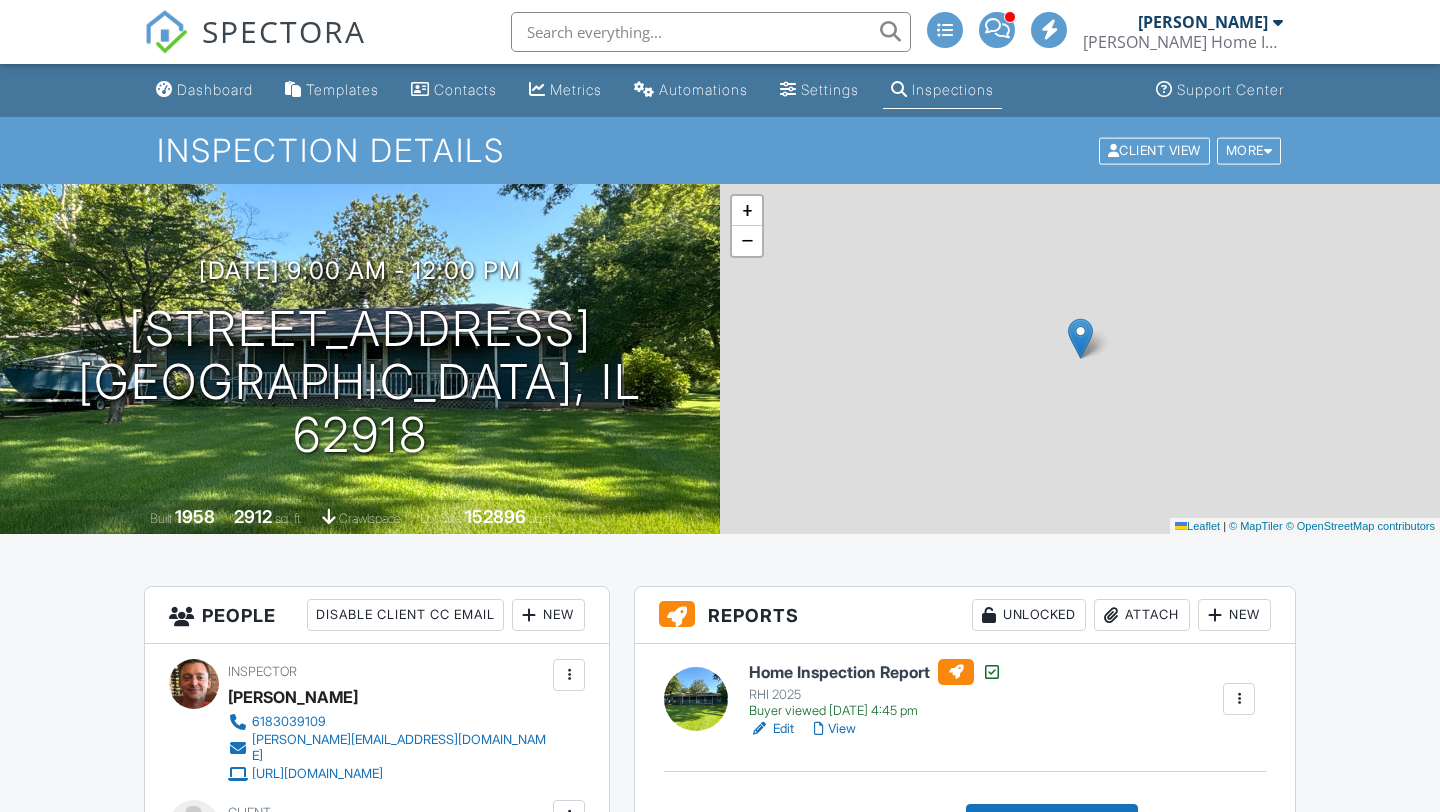 scroll, scrollTop: 0, scrollLeft: 0, axis: both 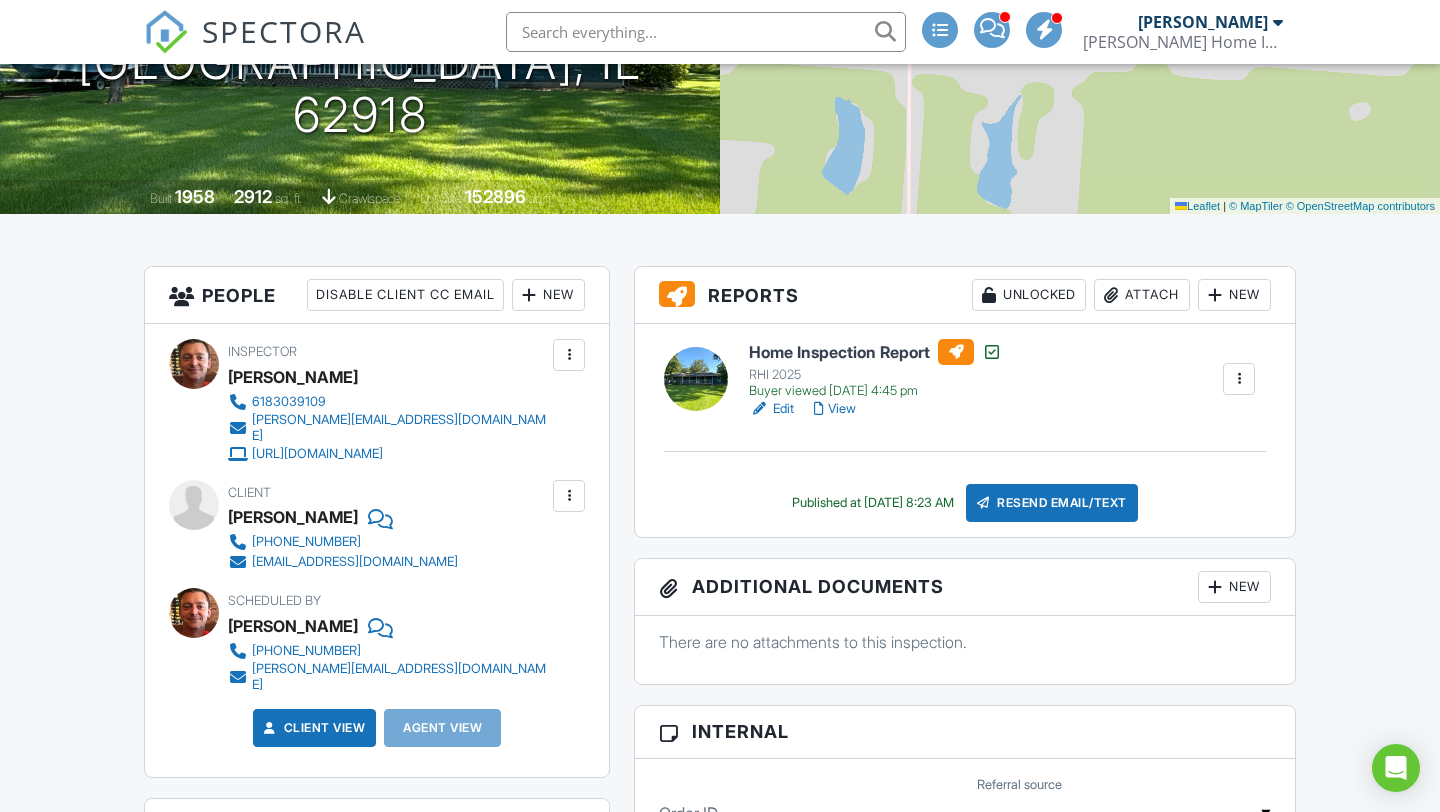 click on "Attach" at bounding box center (1142, 295) 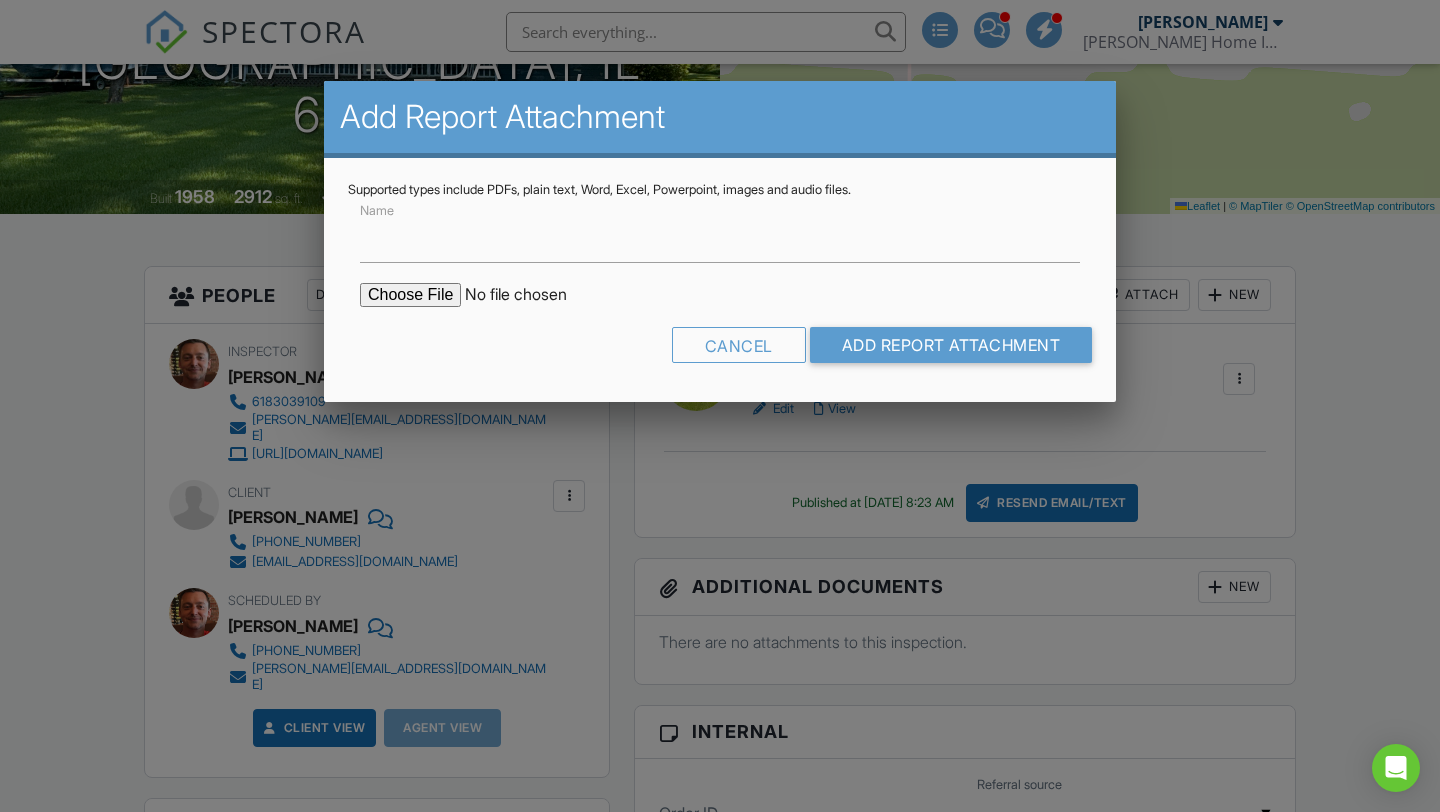 click at bounding box center [530, 295] 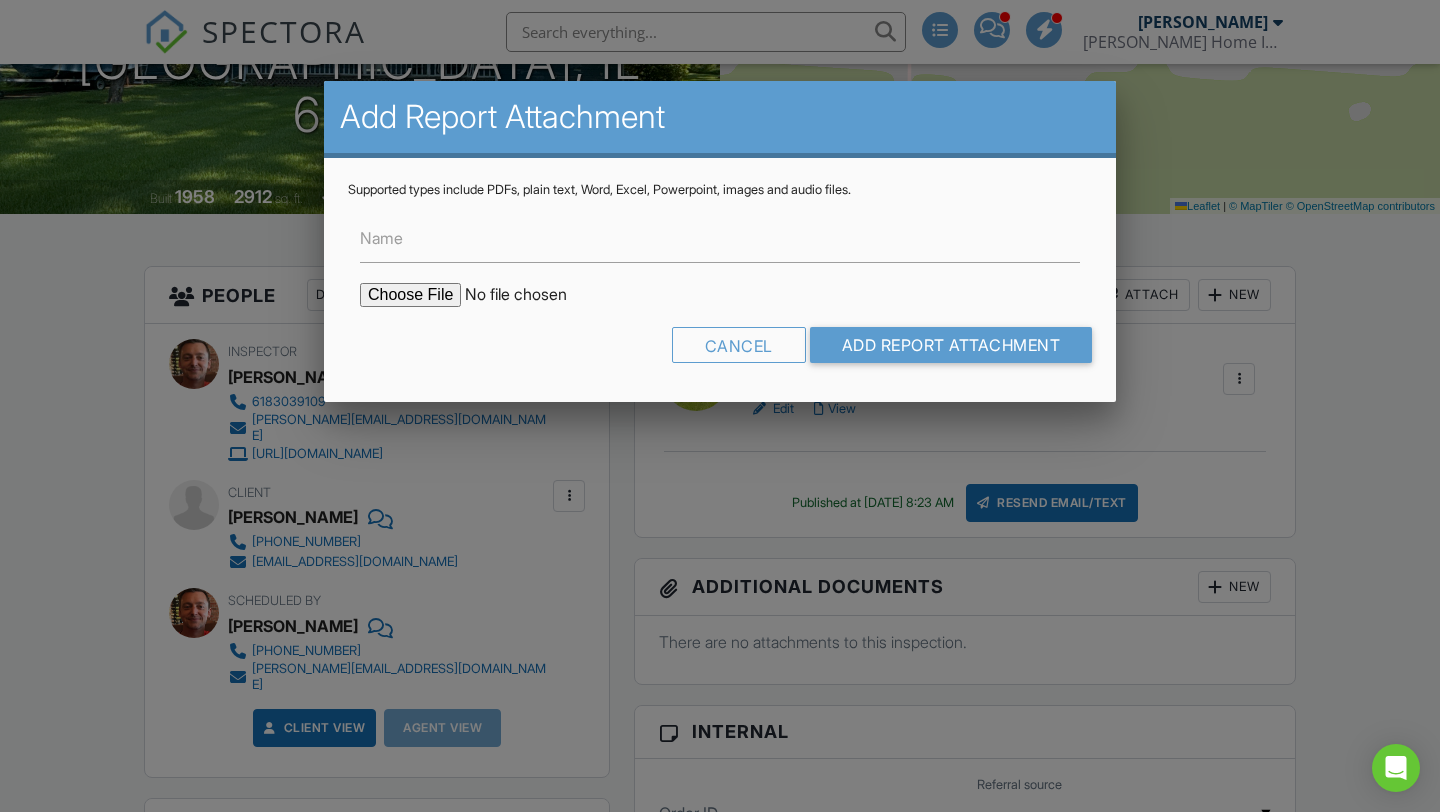type on "C:\fakepath\4564 Old Route 13 Mold Lab Report.pdf" 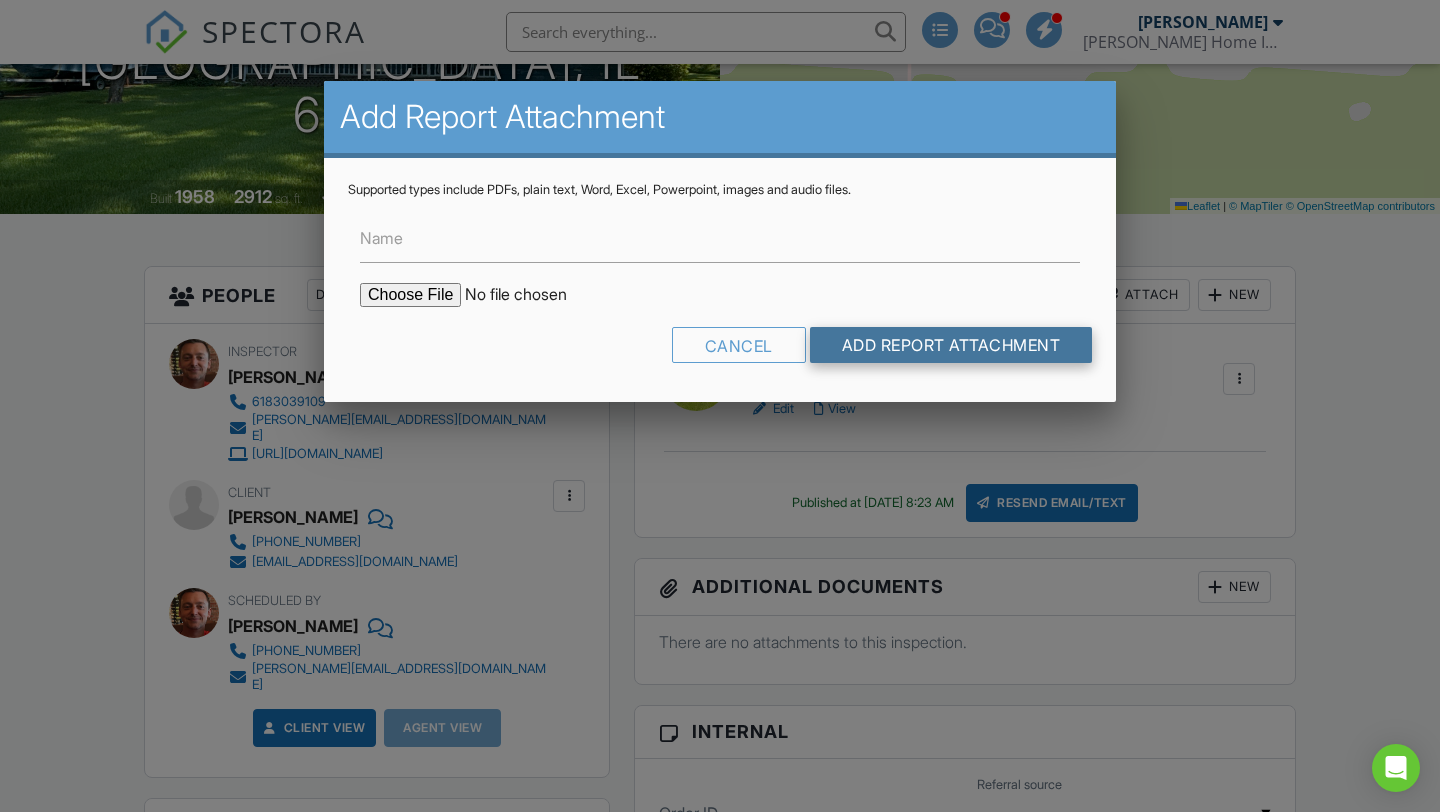 click on "Add Report Attachment" at bounding box center [951, 345] 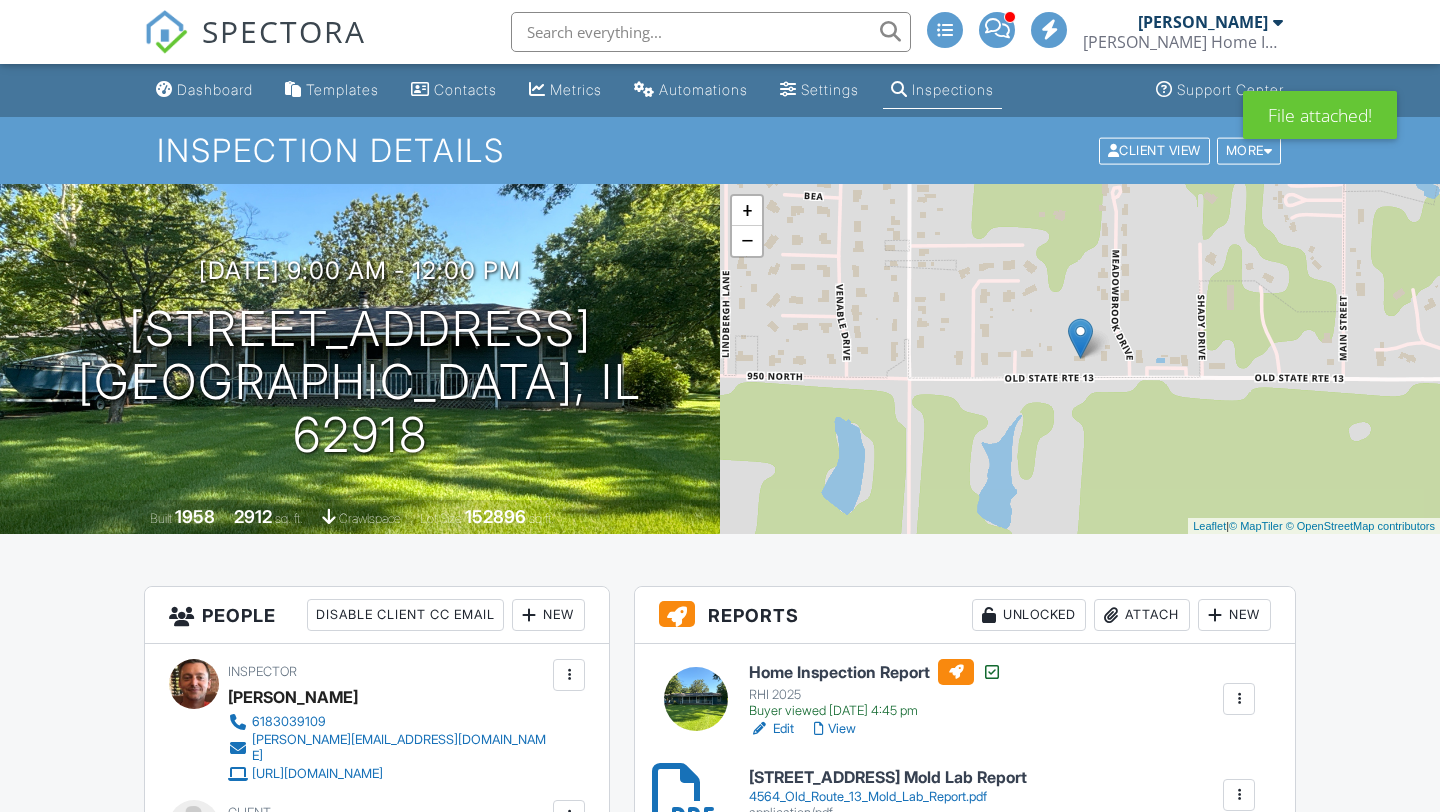 scroll, scrollTop: 0, scrollLeft: 0, axis: both 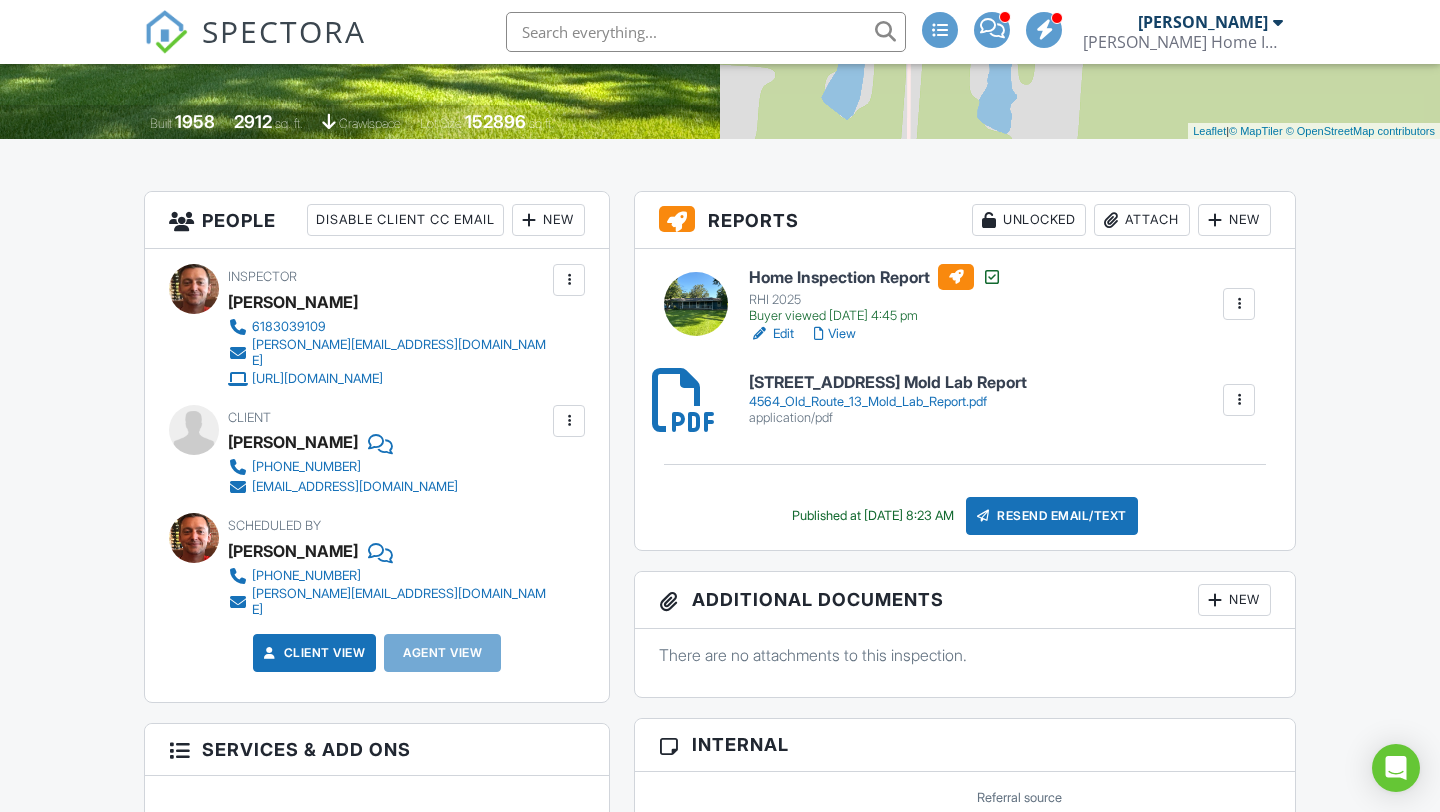 click on "Resend Email/Text" at bounding box center [1052, 516] 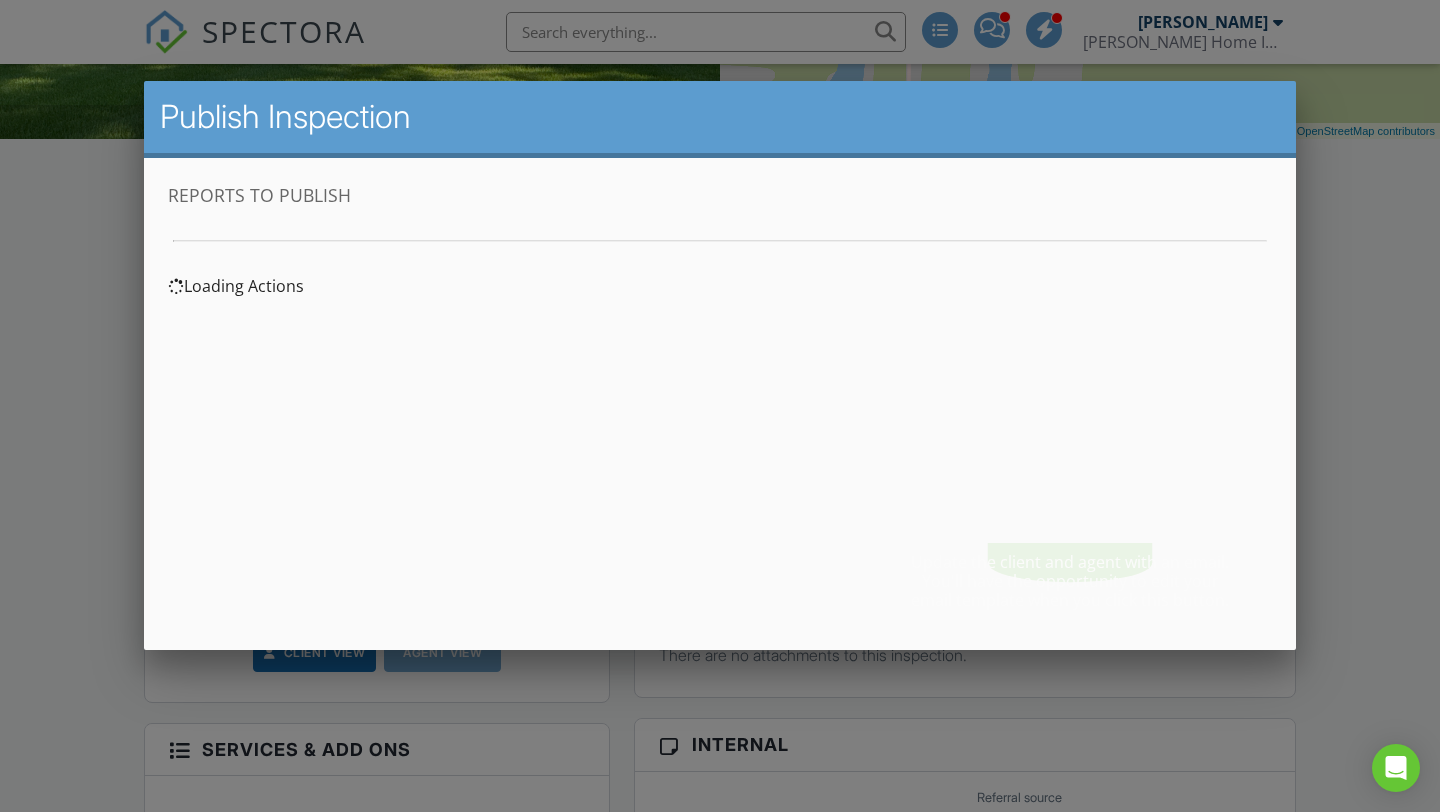 scroll, scrollTop: 0, scrollLeft: 0, axis: both 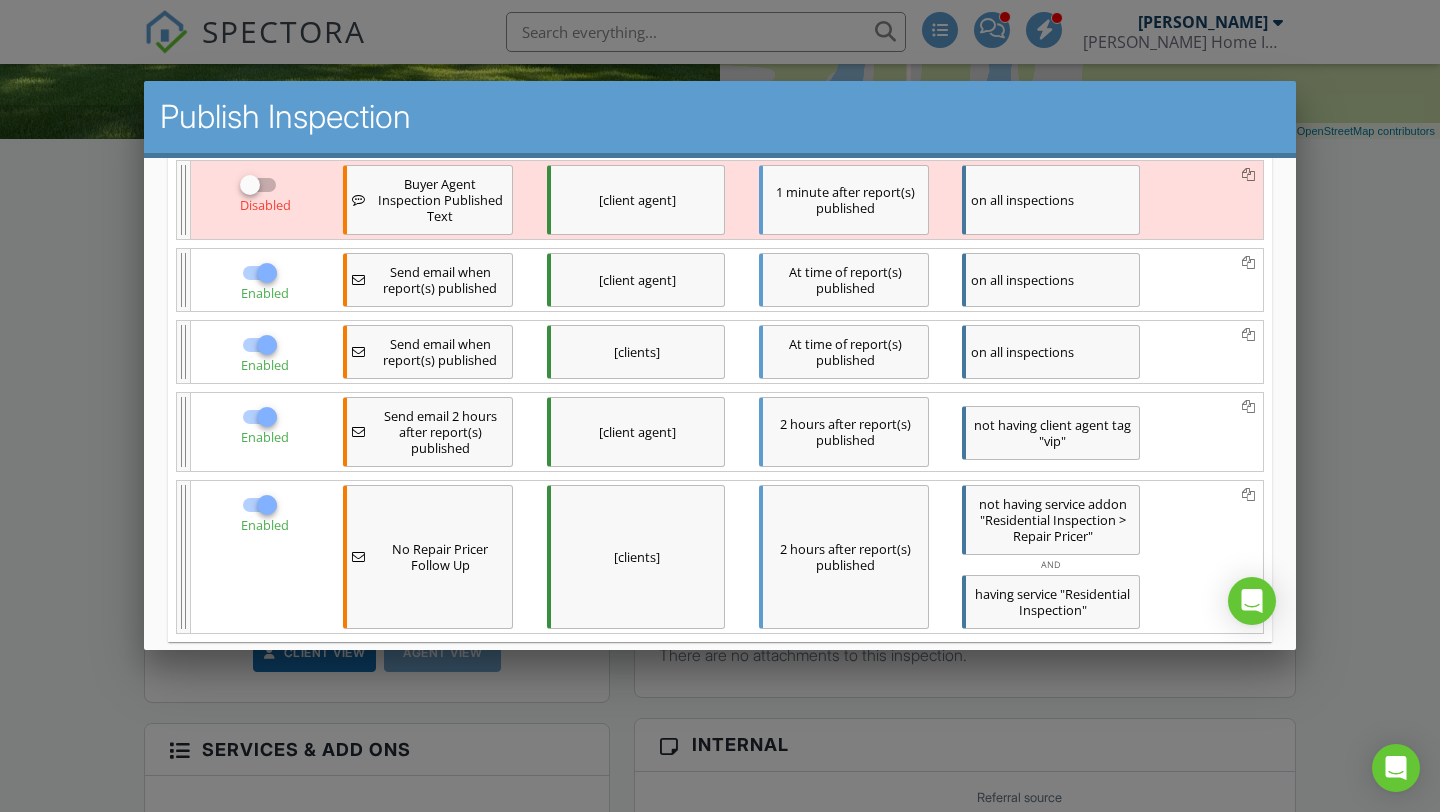 click at bounding box center [267, 345] 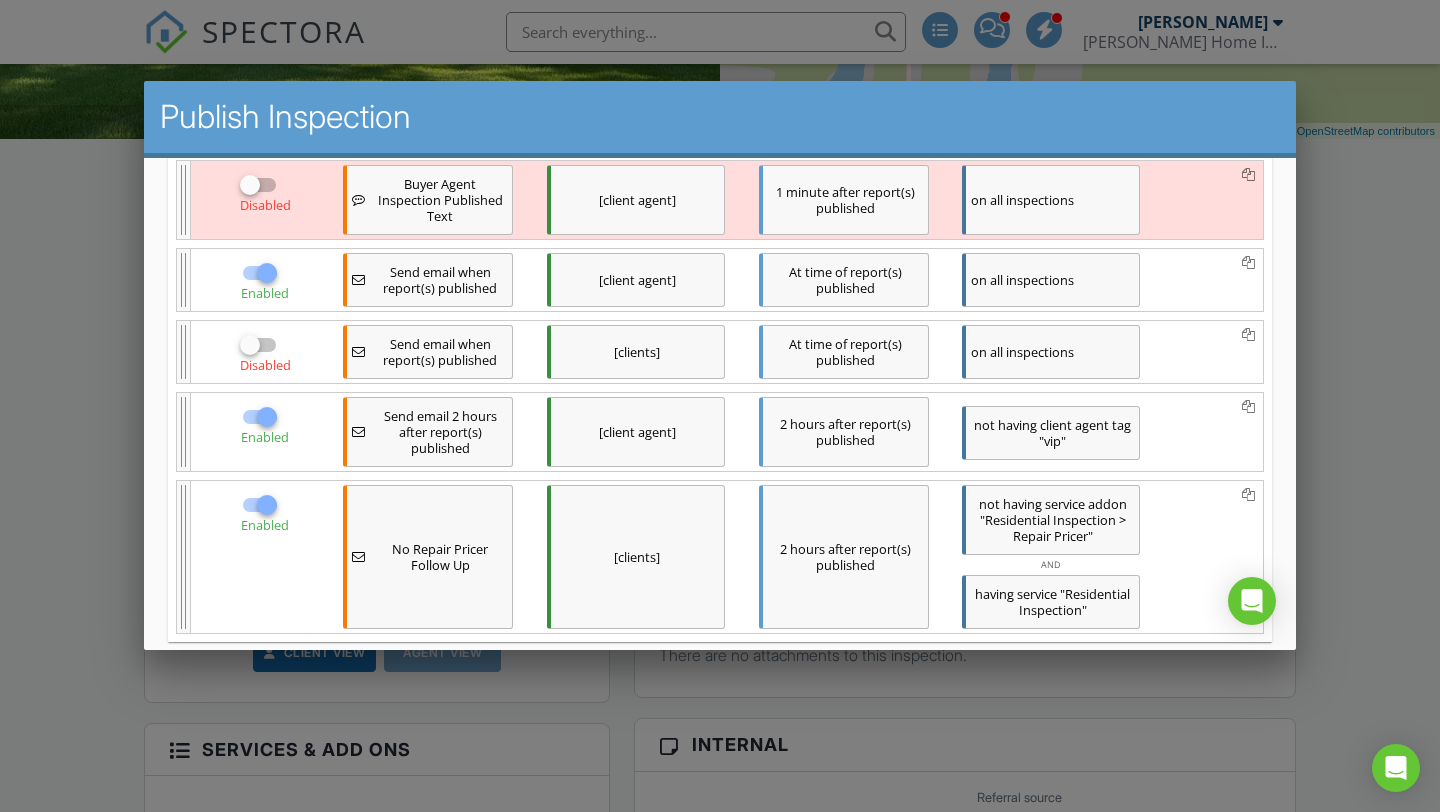 click at bounding box center (250, 345) 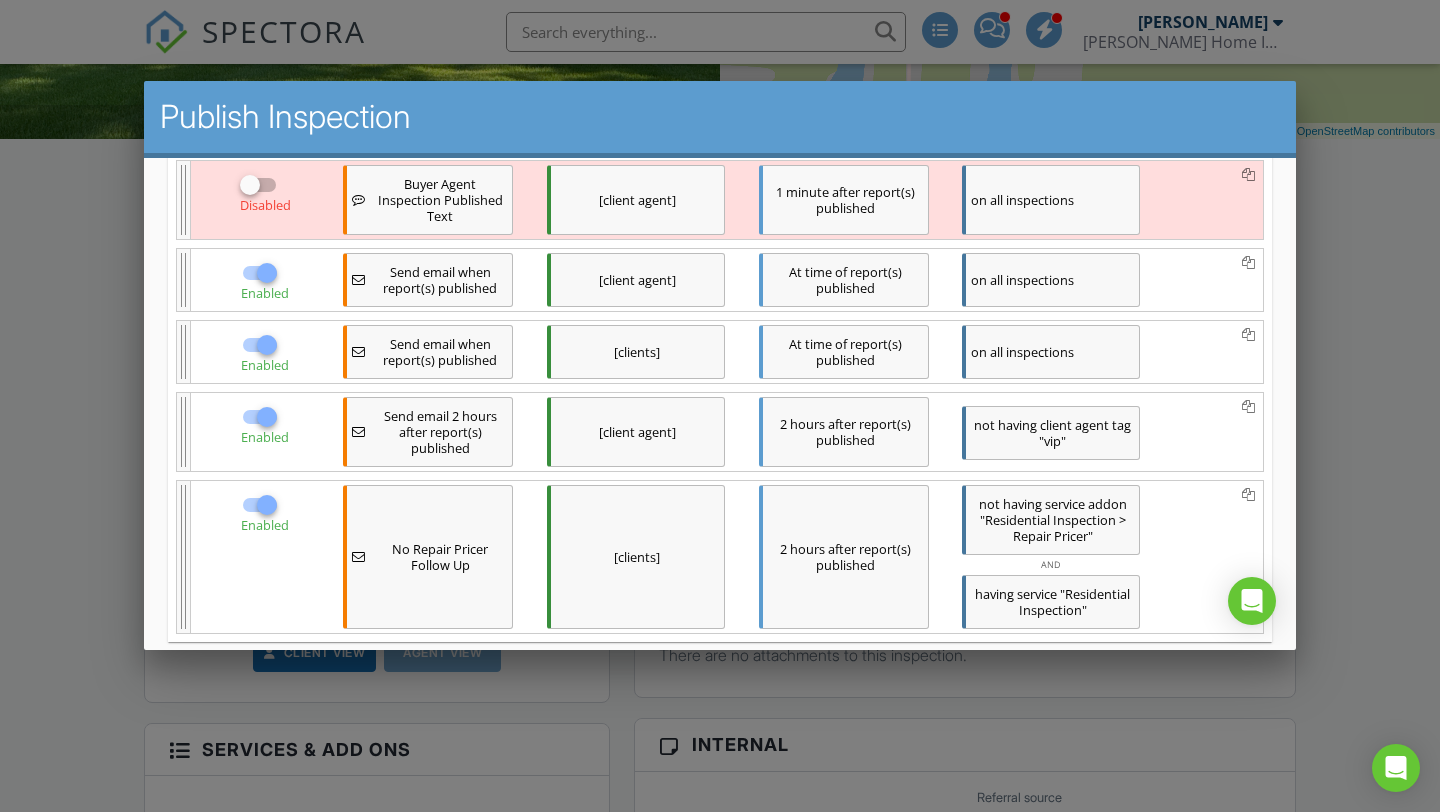 click at bounding box center [267, 273] 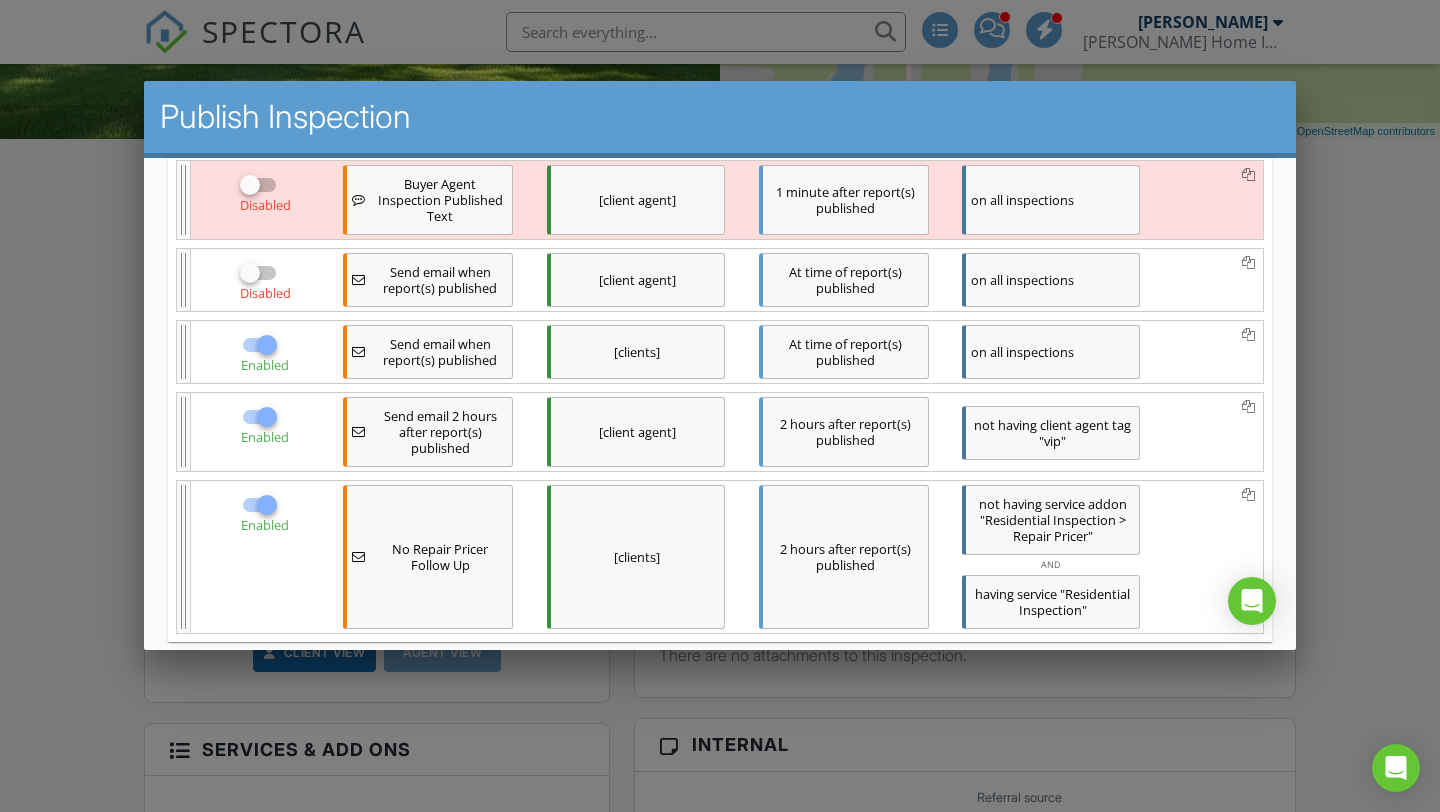 click at bounding box center (267, 417) 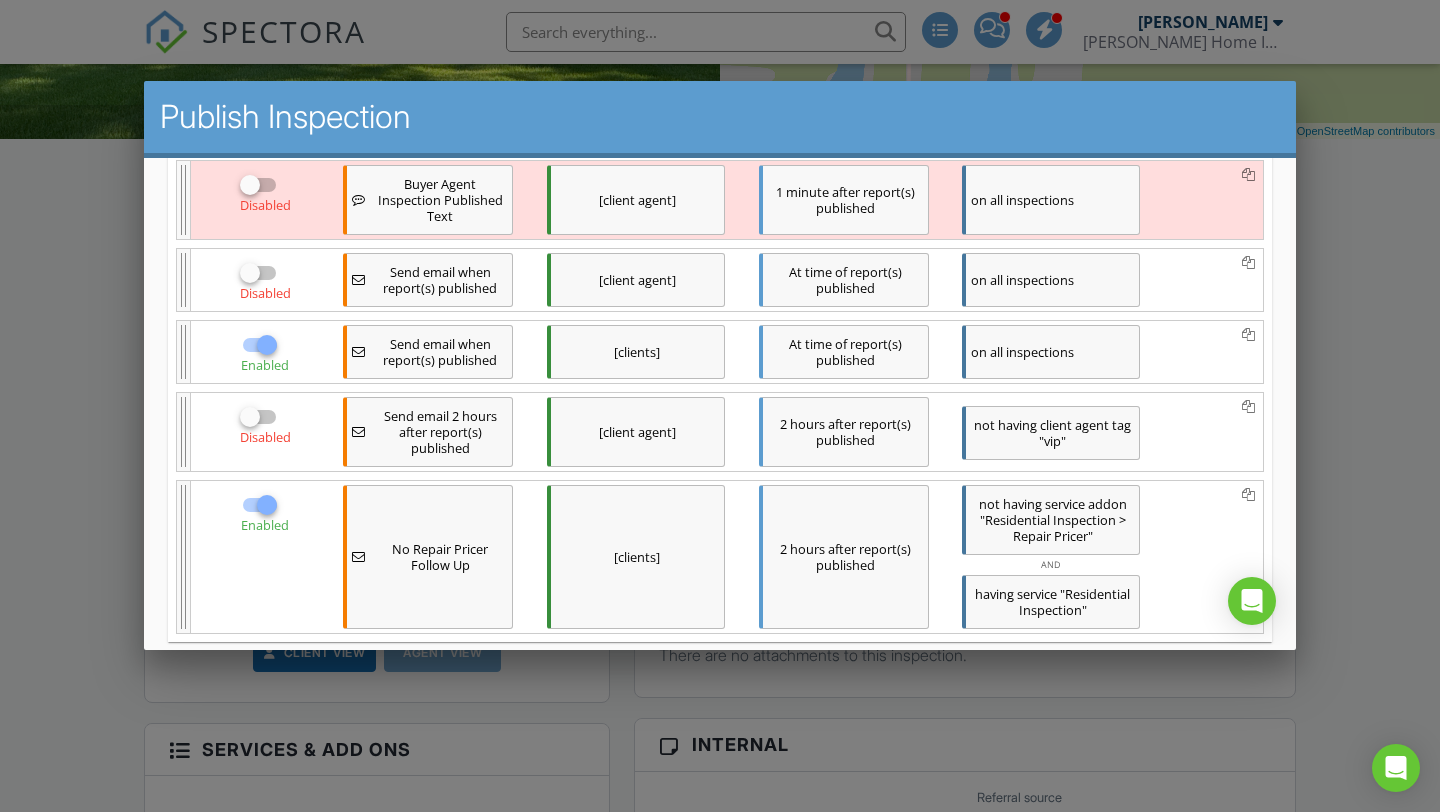 click at bounding box center (267, 505) 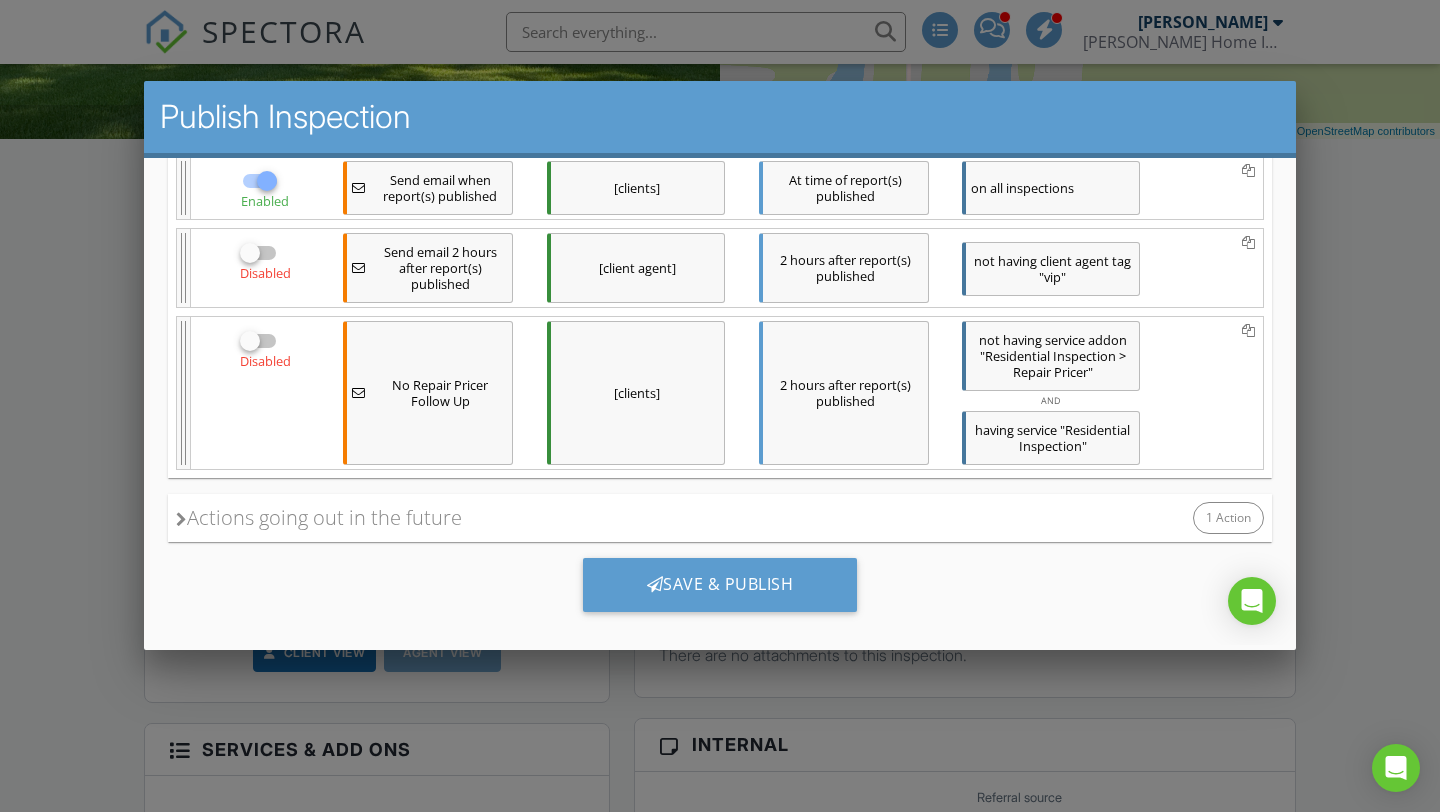 scroll, scrollTop: 580, scrollLeft: 0, axis: vertical 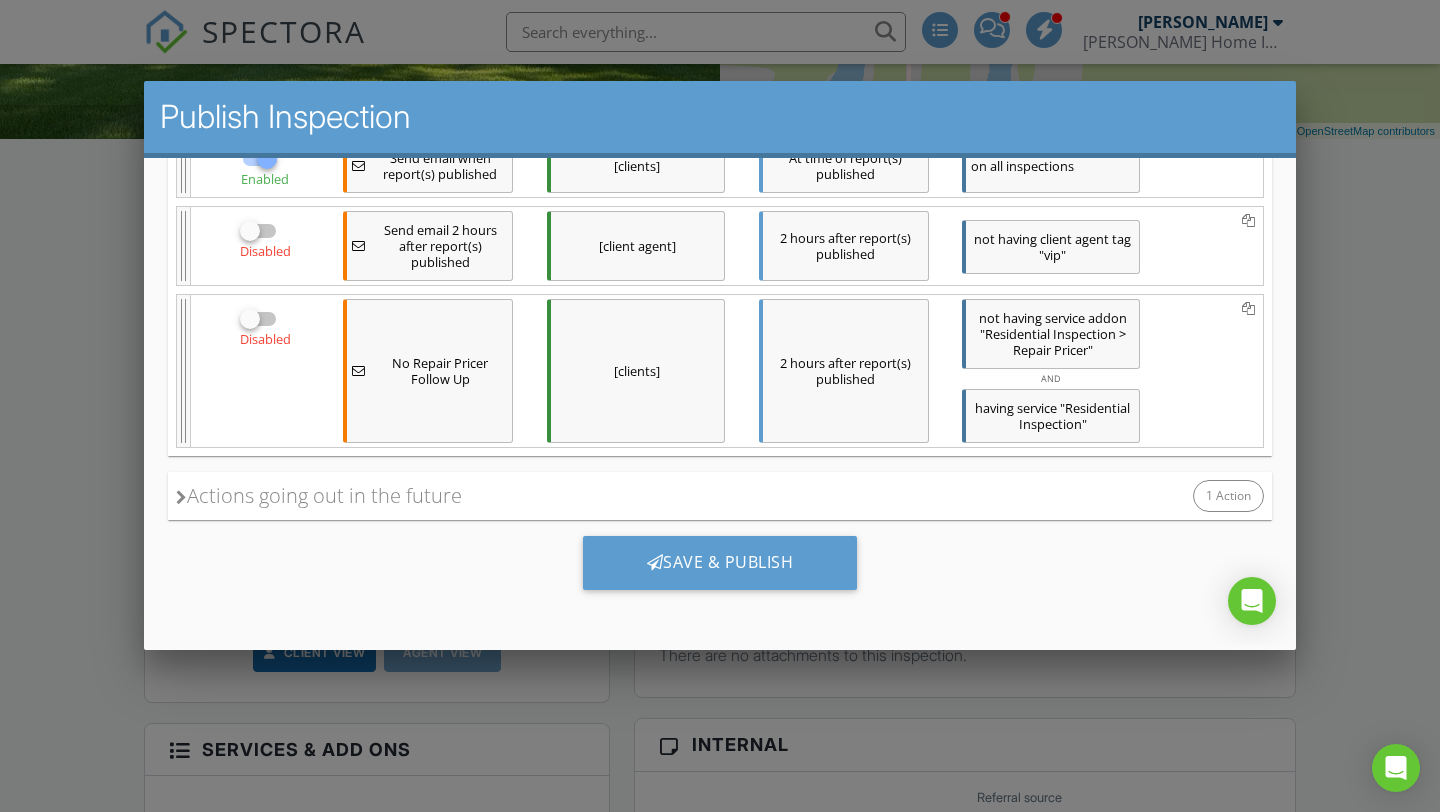 click at bounding box center [259, 327] 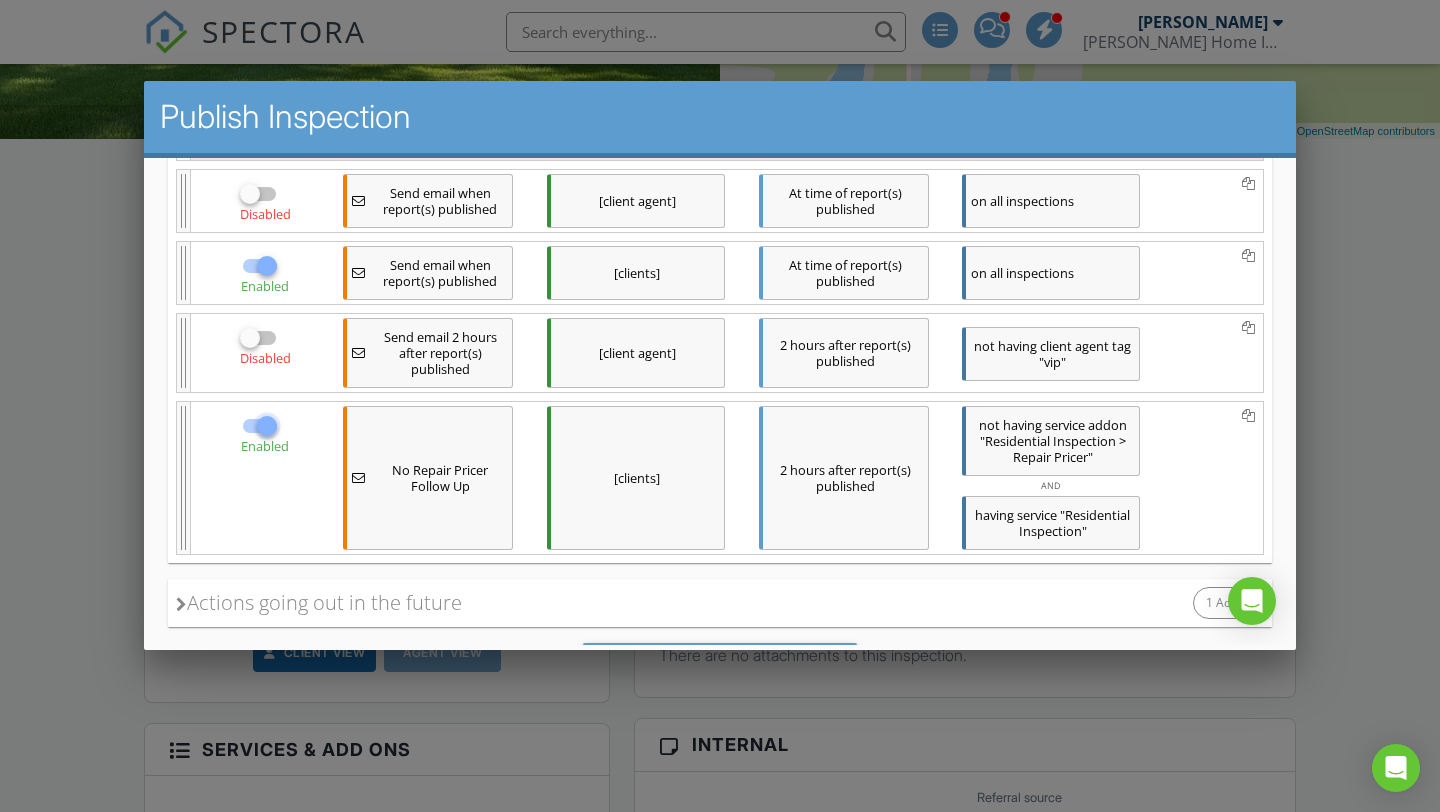 scroll, scrollTop: 444, scrollLeft: 0, axis: vertical 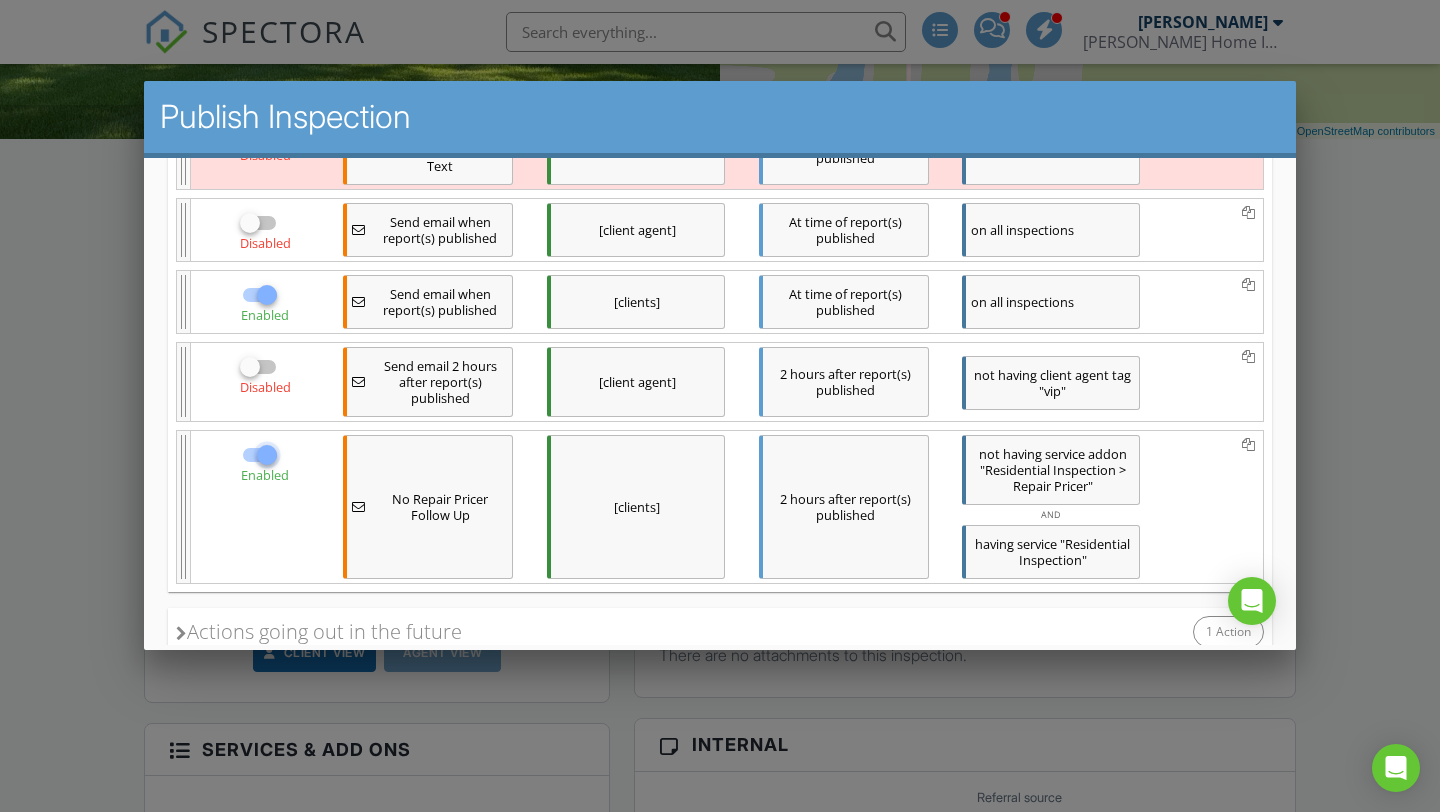 click on "Enabled" at bounding box center (265, 475) 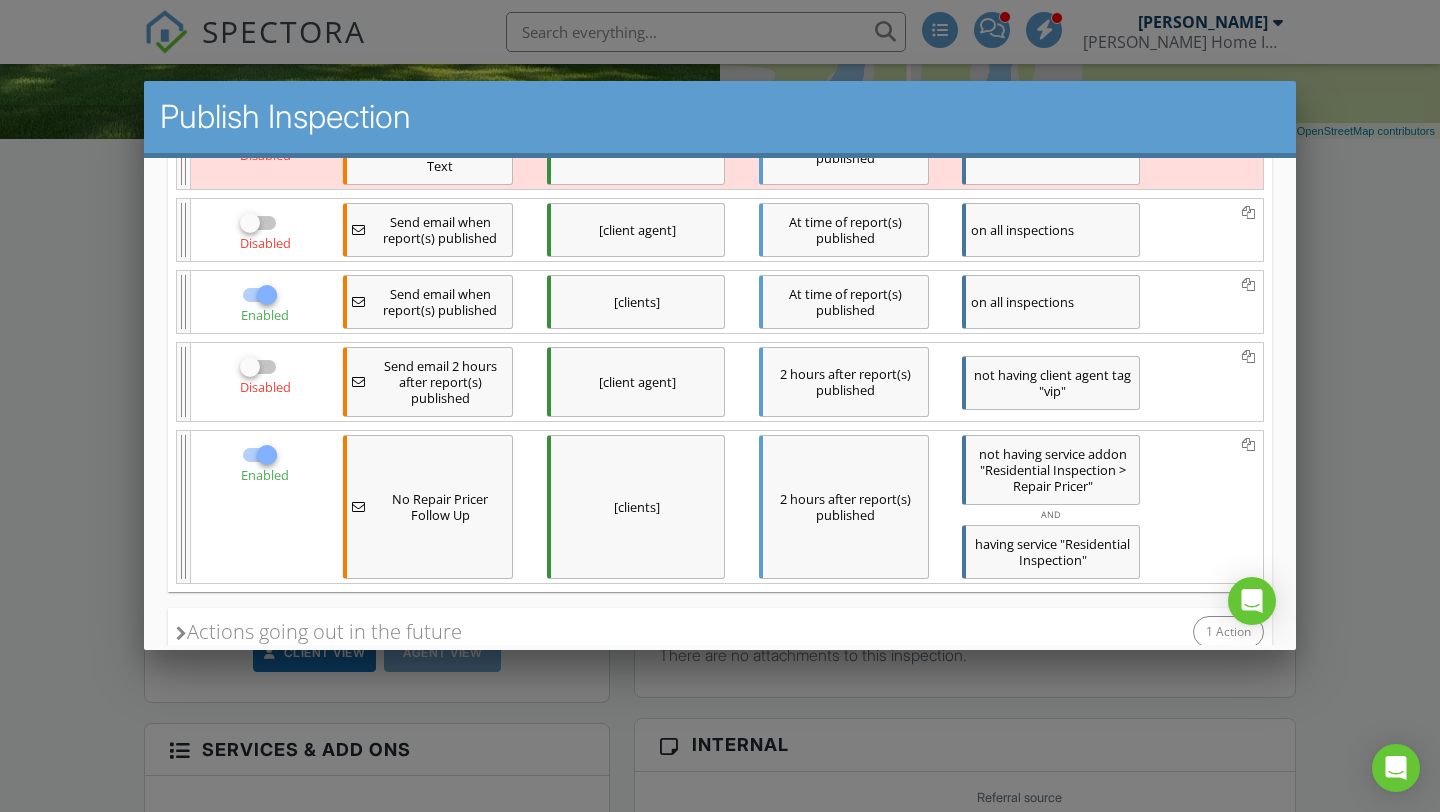 click at bounding box center [267, 455] 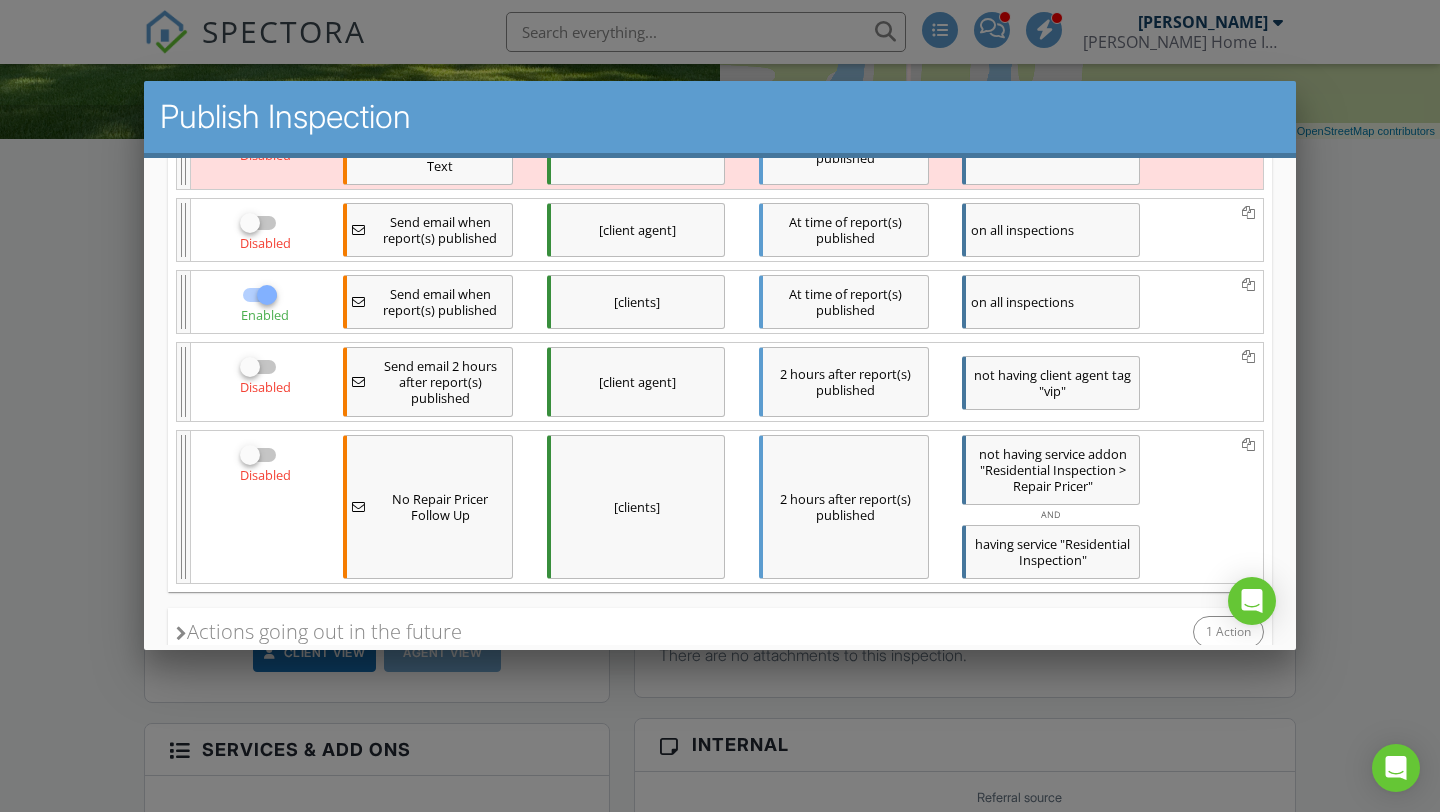 scroll, scrollTop: 580, scrollLeft: 0, axis: vertical 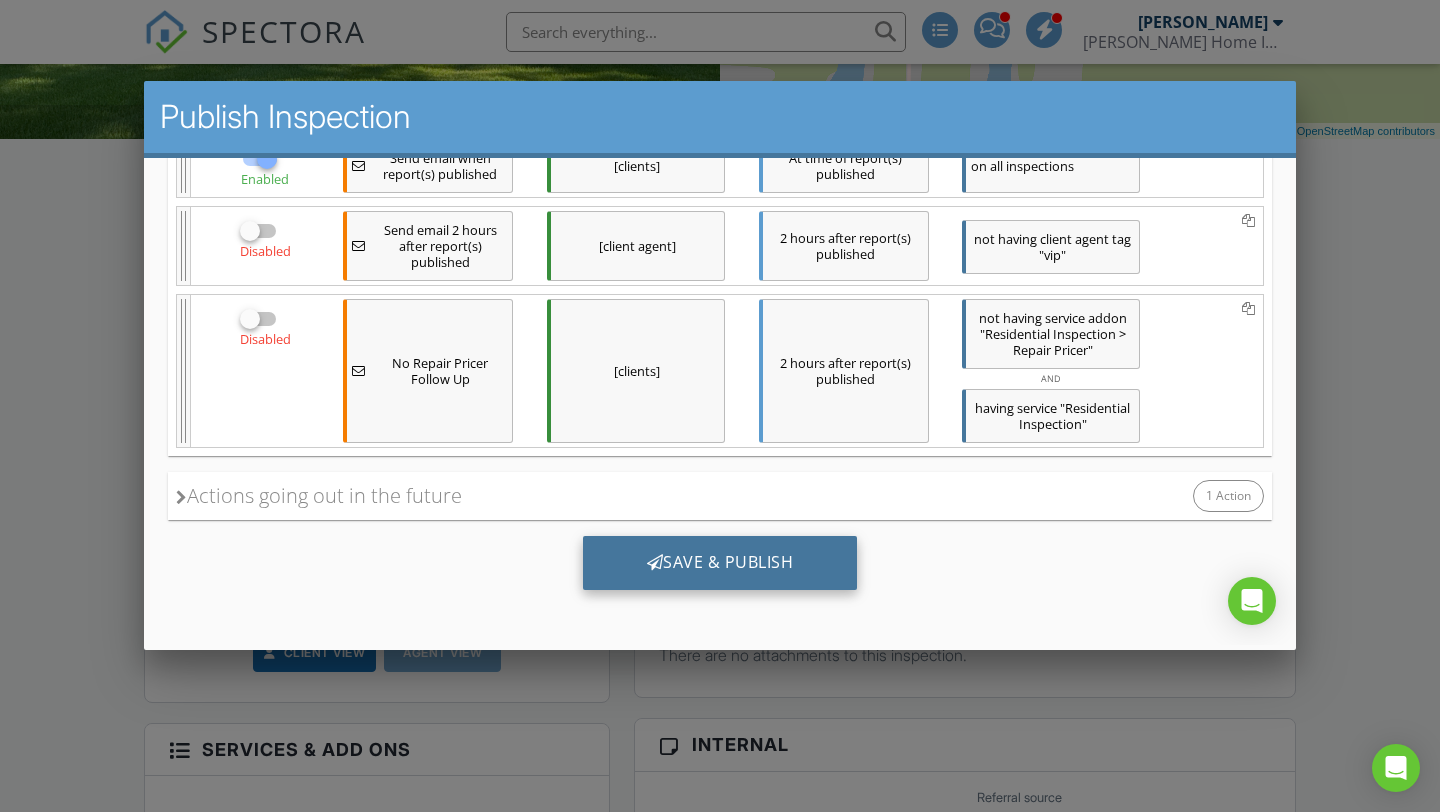 click on "Save & Publish" at bounding box center (720, 563) 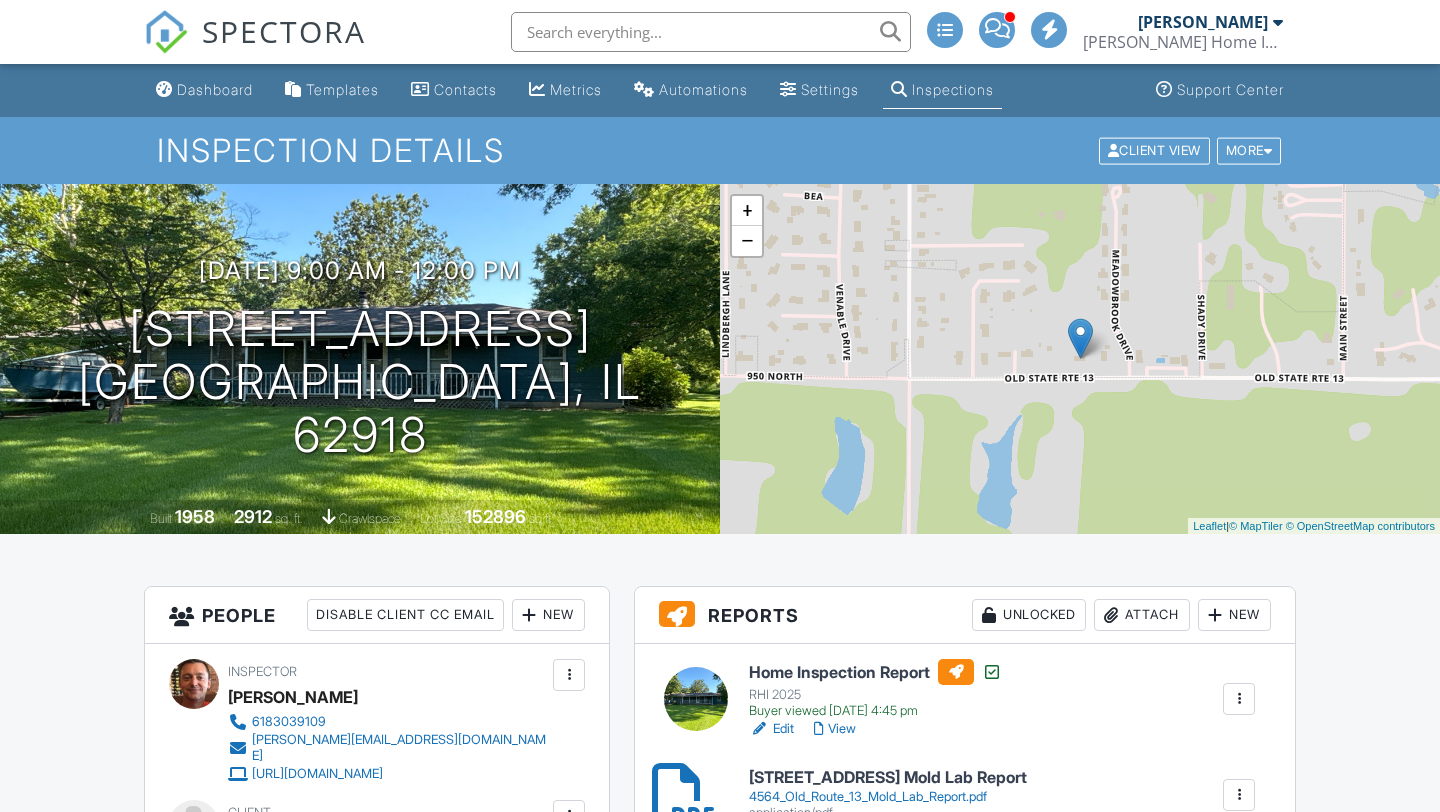 scroll, scrollTop: 0, scrollLeft: 0, axis: both 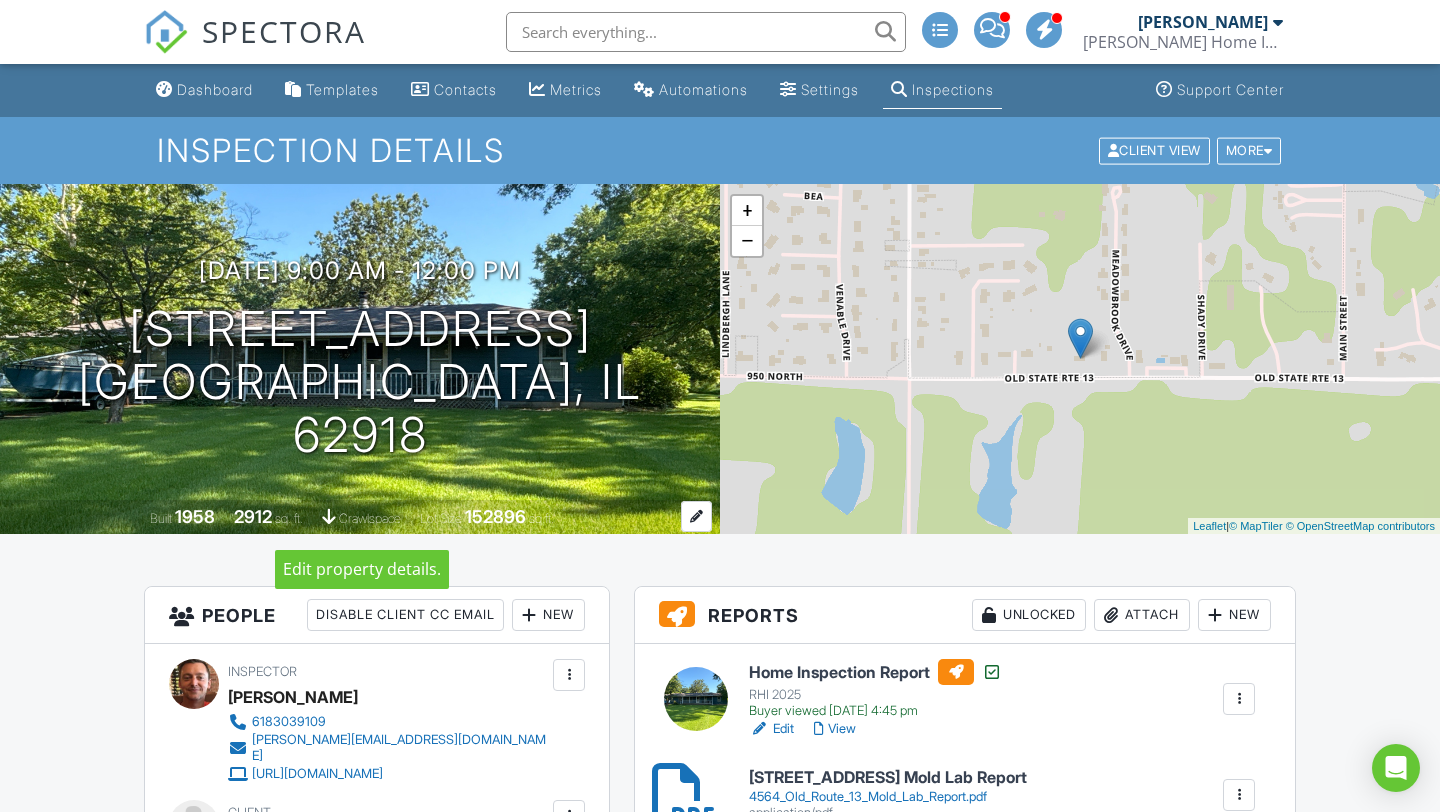 click at bounding box center [330, 516] 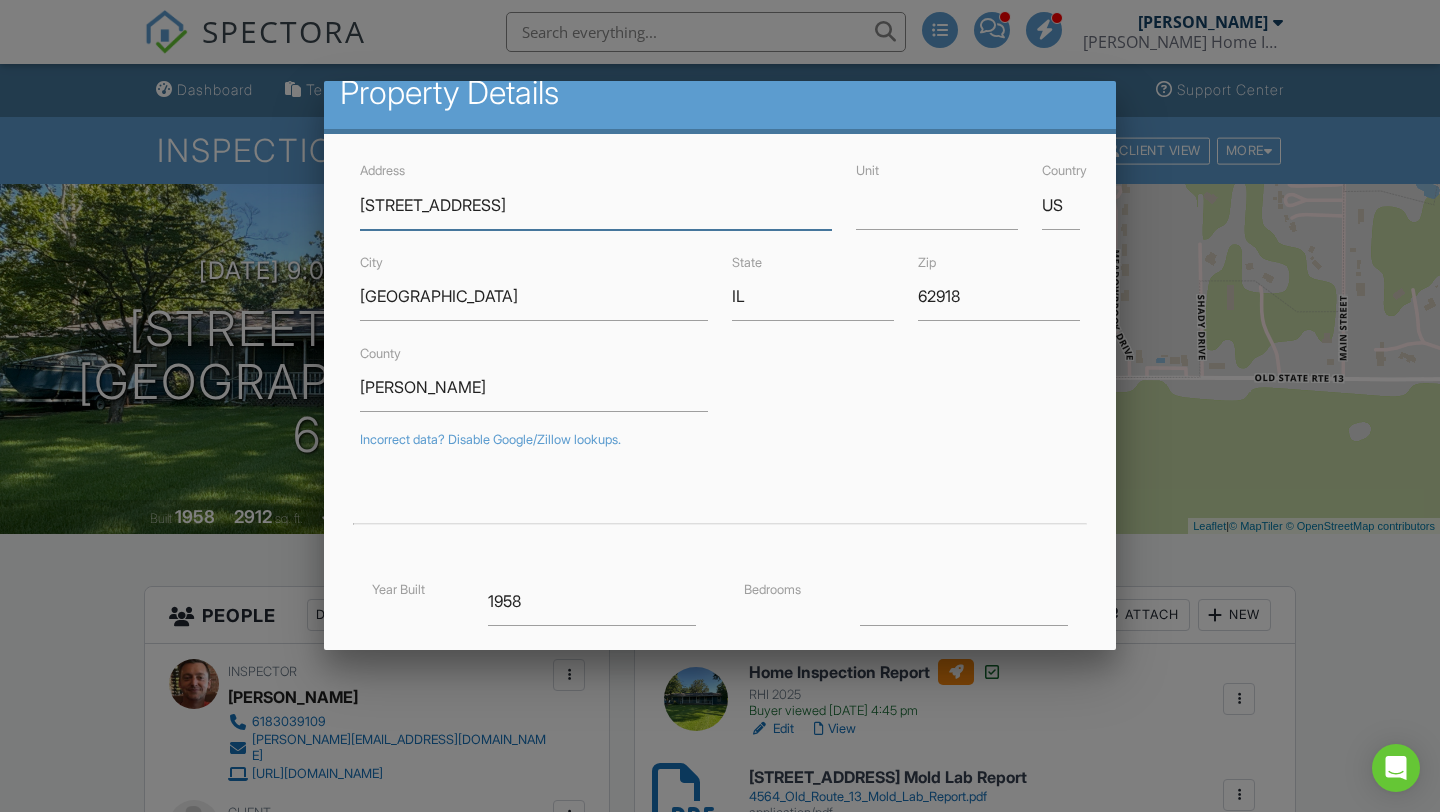 scroll, scrollTop: 0, scrollLeft: 0, axis: both 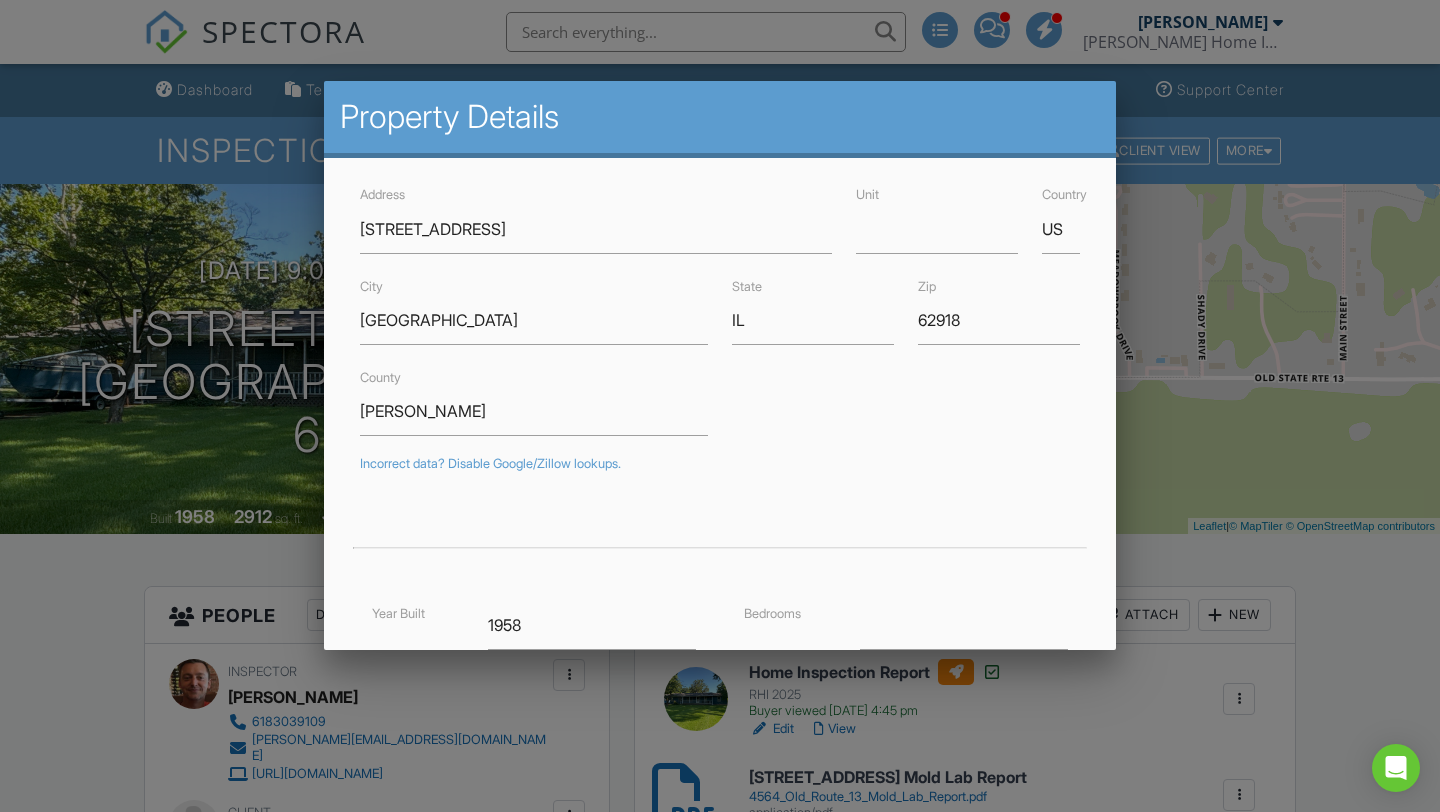 click at bounding box center [720, 407] 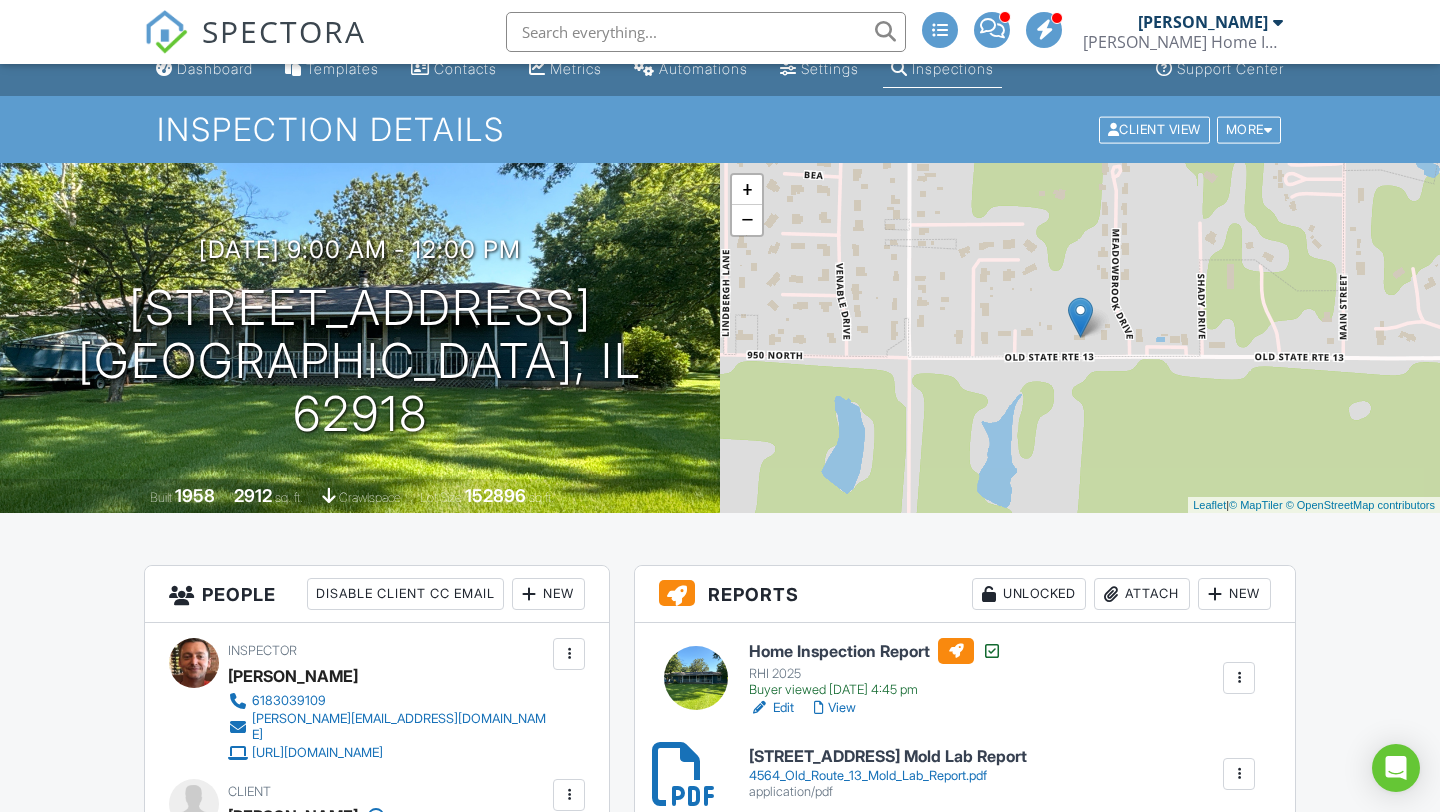 scroll, scrollTop: 0, scrollLeft: 0, axis: both 